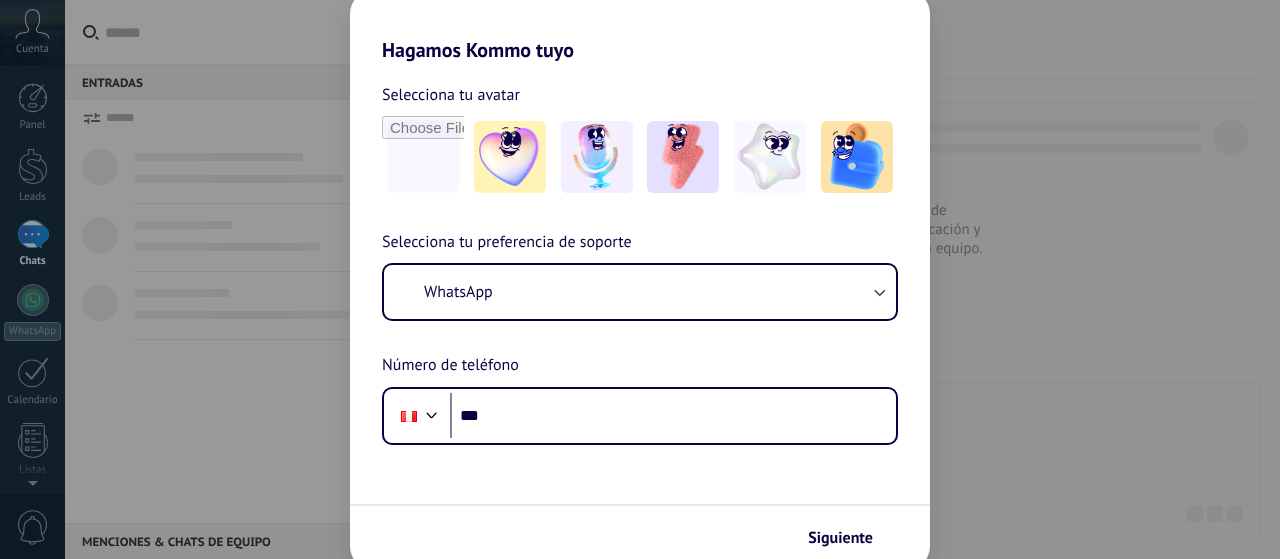 scroll, scrollTop: 0, scrollLeft: 0, axis: both 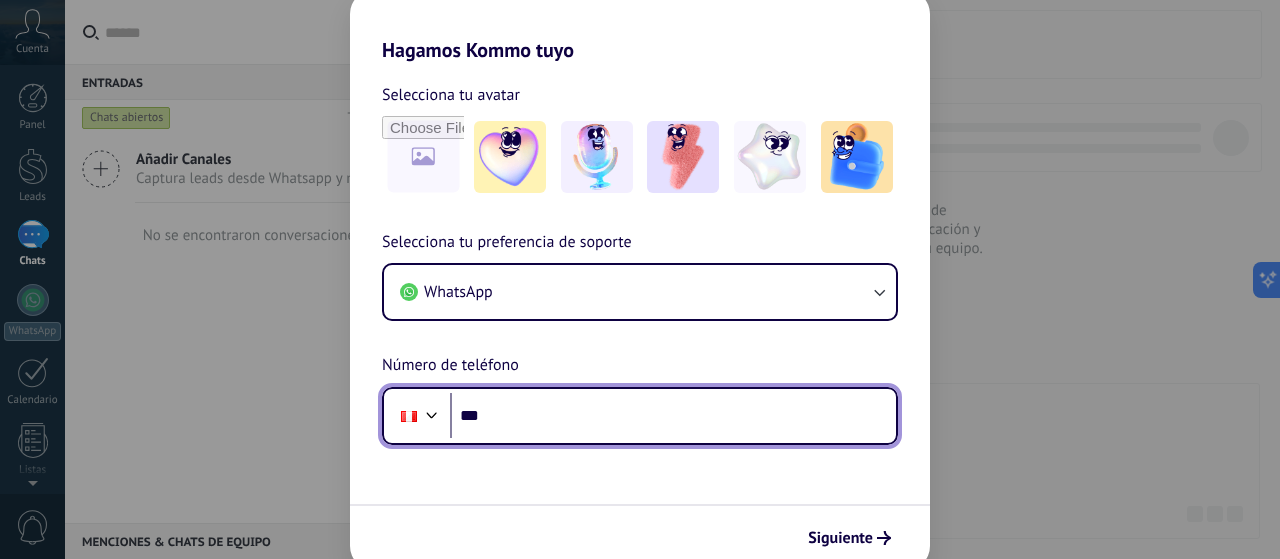 click on "***" at bounding box center (673, 416) 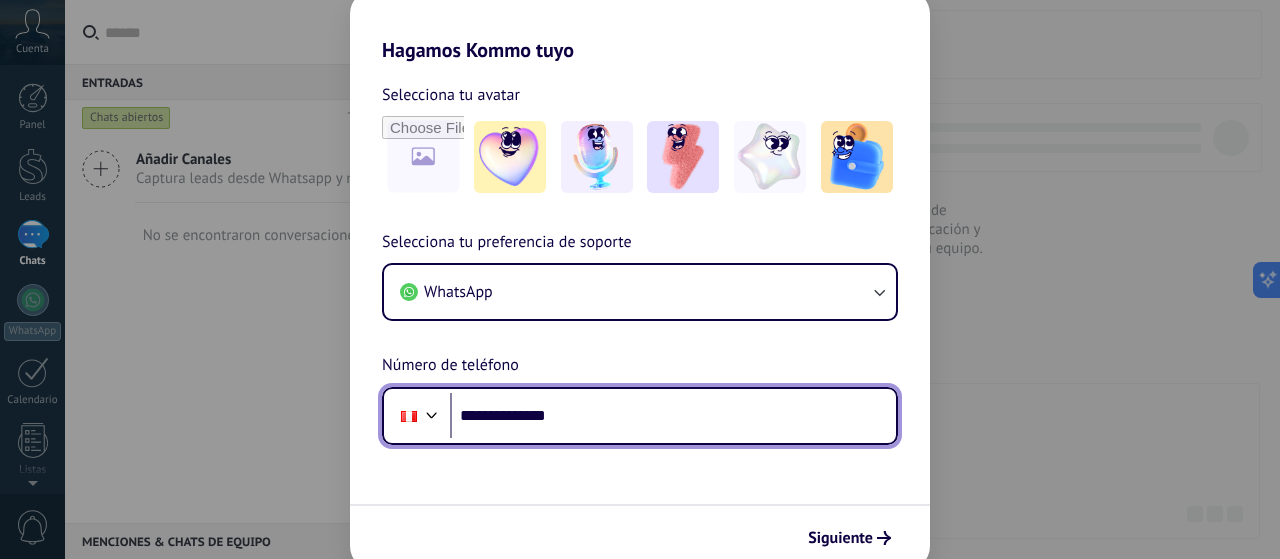 type on "**********" 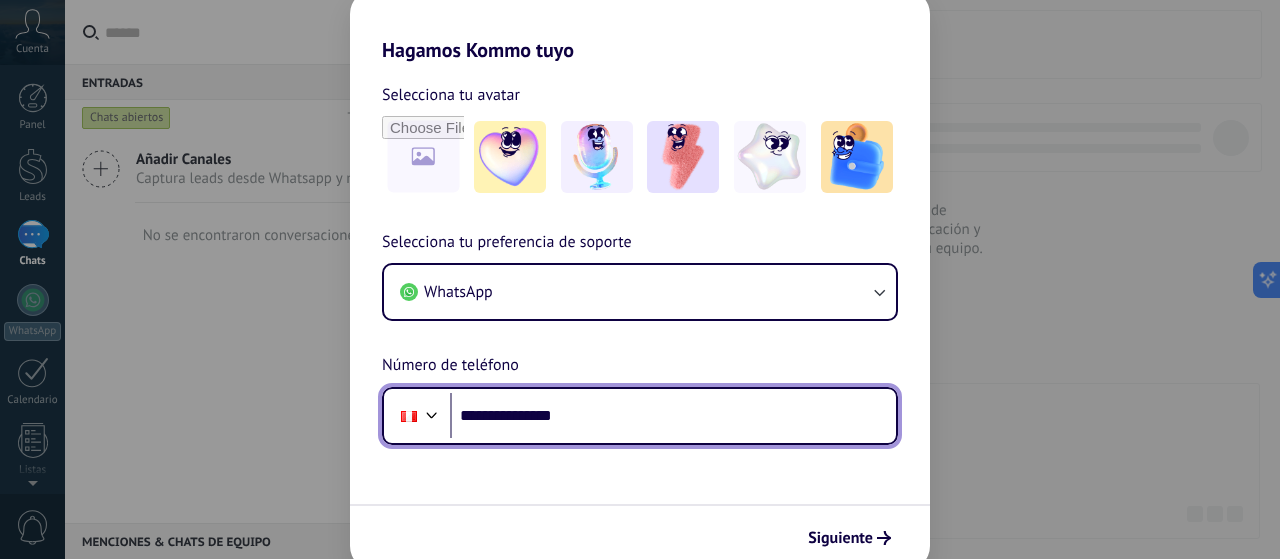 scroll, scrollTop: 0, scrollLeft: 0, axis: both 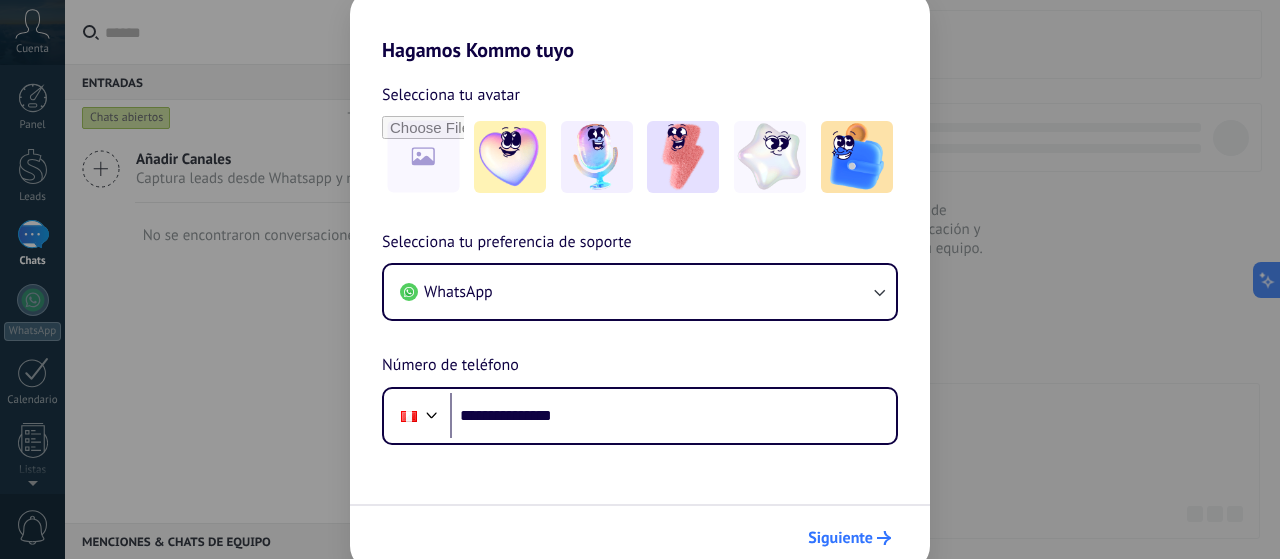 click on "Siguiente" at bounding box center (849, 538) 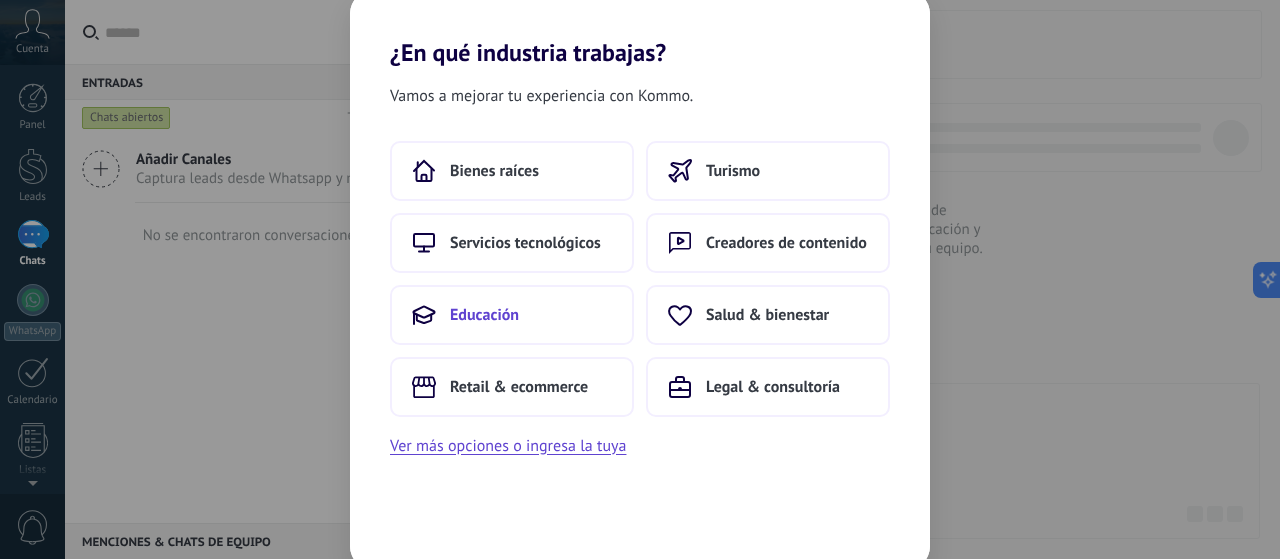 click on "Educación" at bounding box center (512, 315) 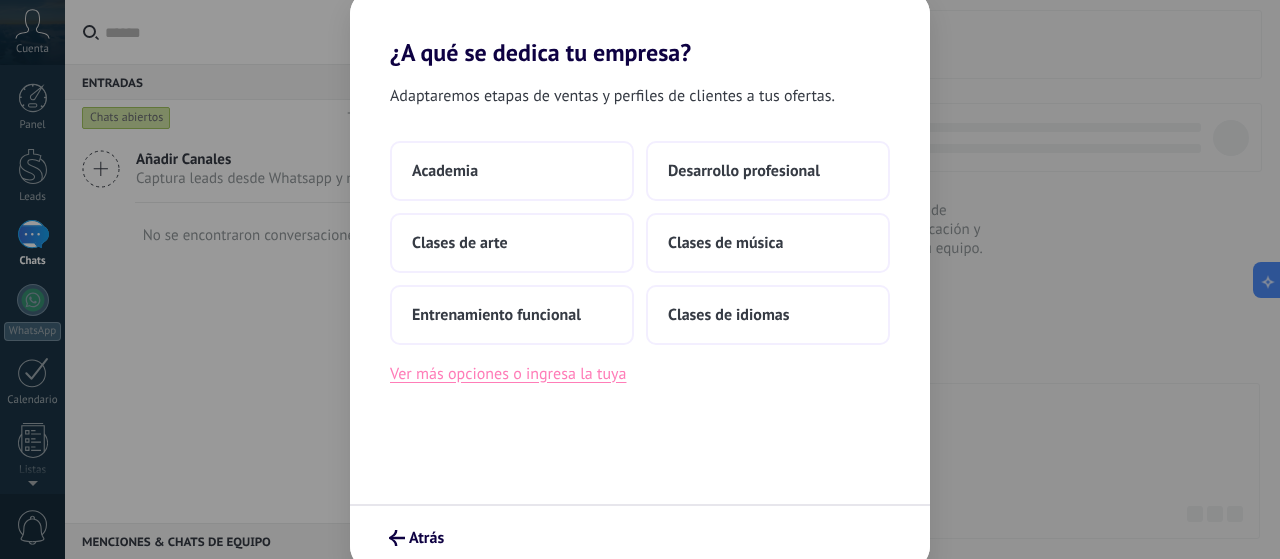 click on "Ver más opciones o ingresa la tuya" at bounding box center (508, 374) 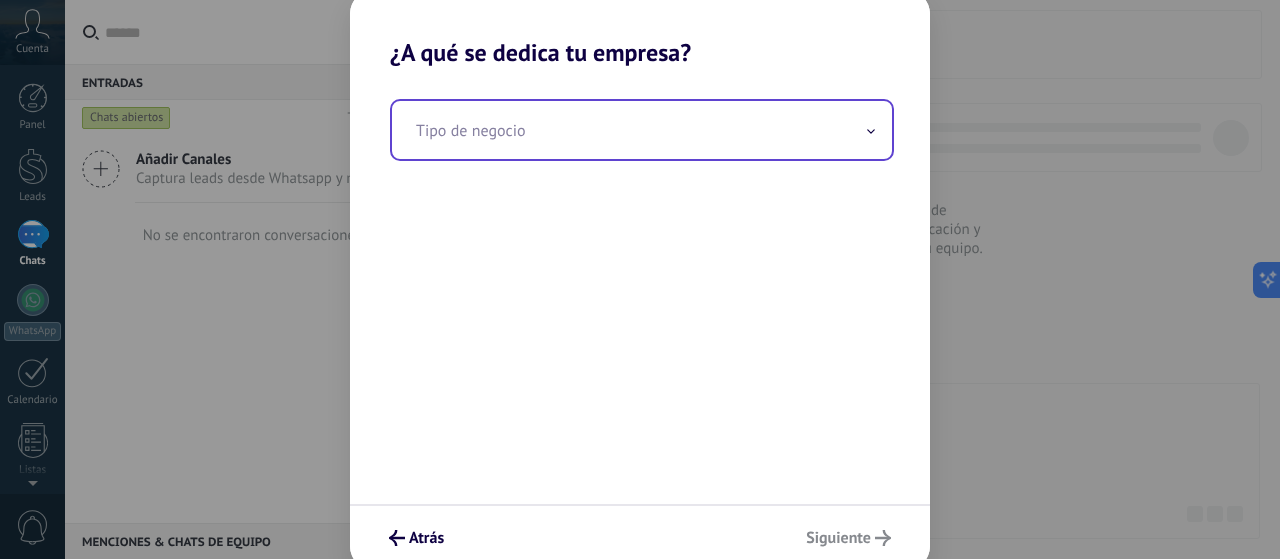 click at bounding box center (642, 130) 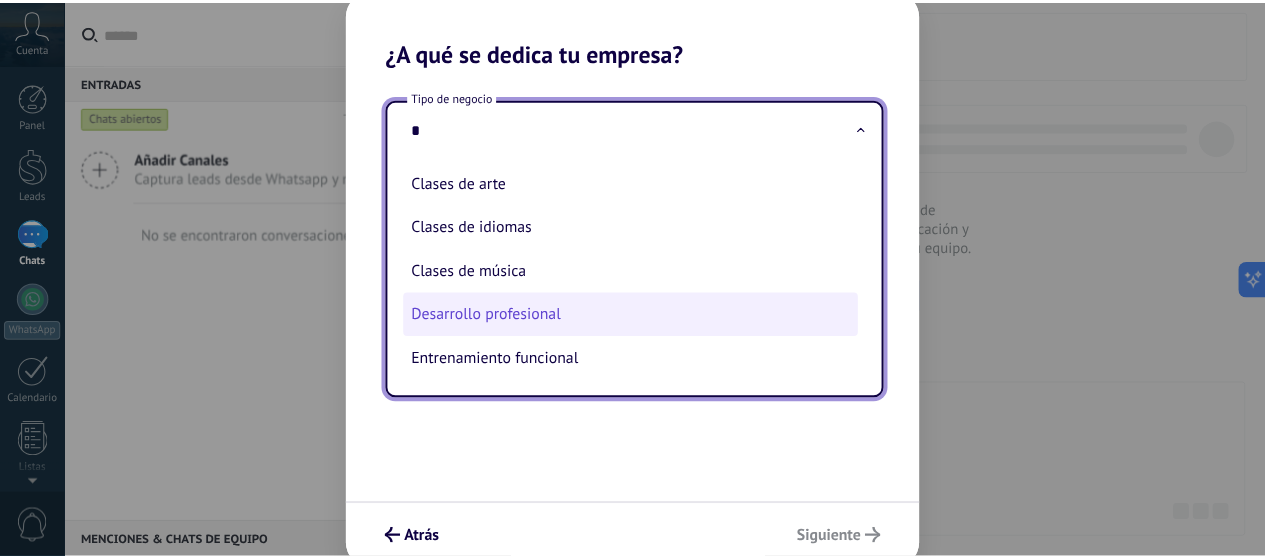 scroll, scrollTop: 0, scrollLeft: 0, axis: both 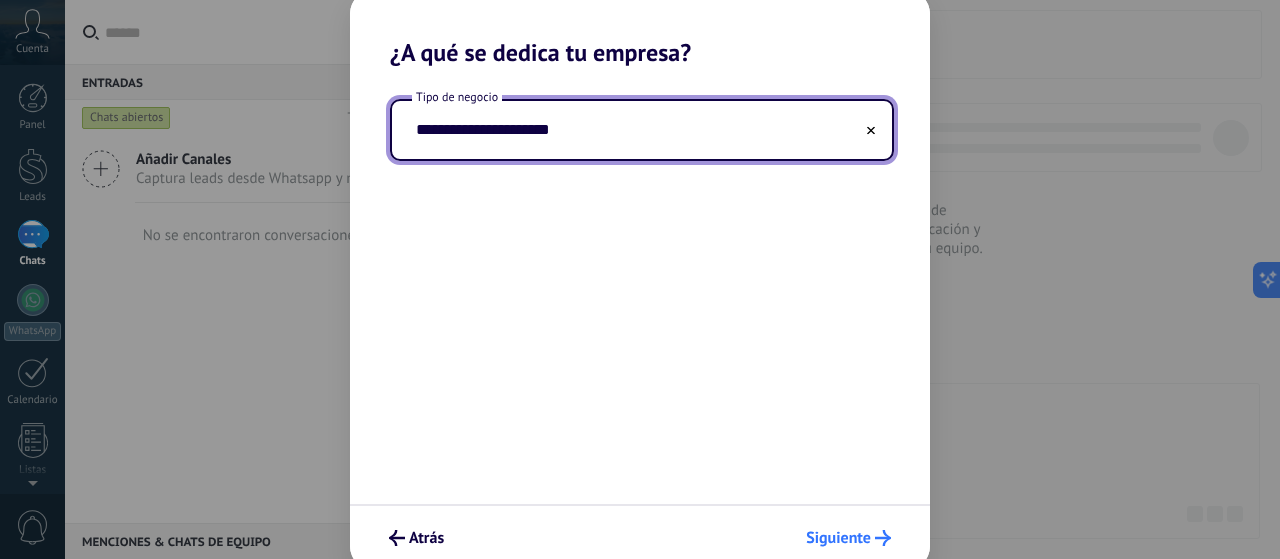 type on "**********" 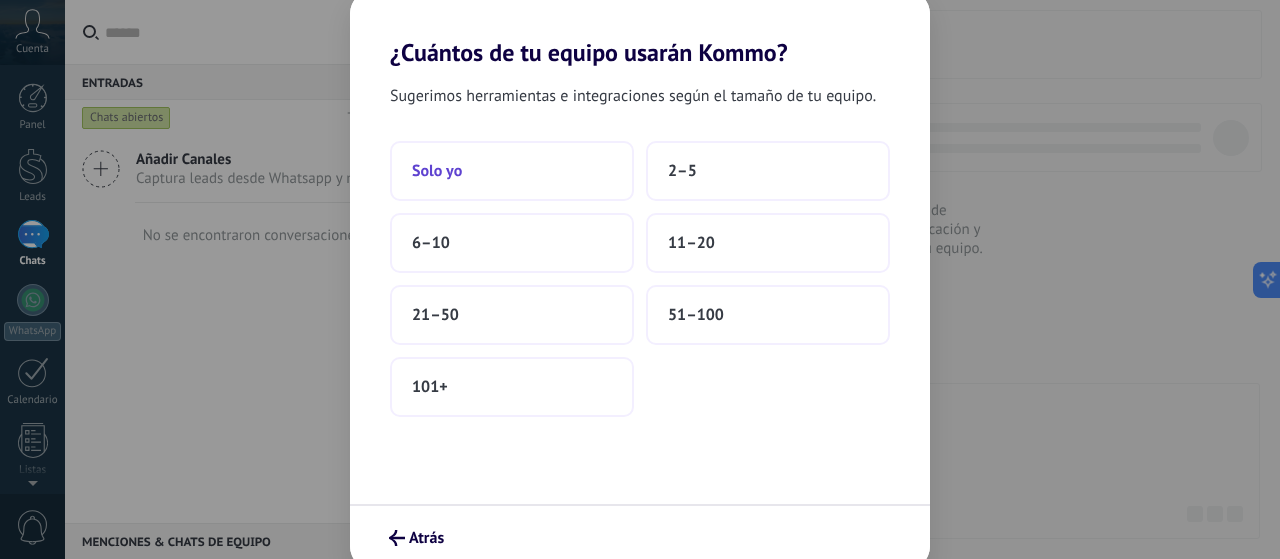 click on "Solo yo" at bounding box center (512, 171) 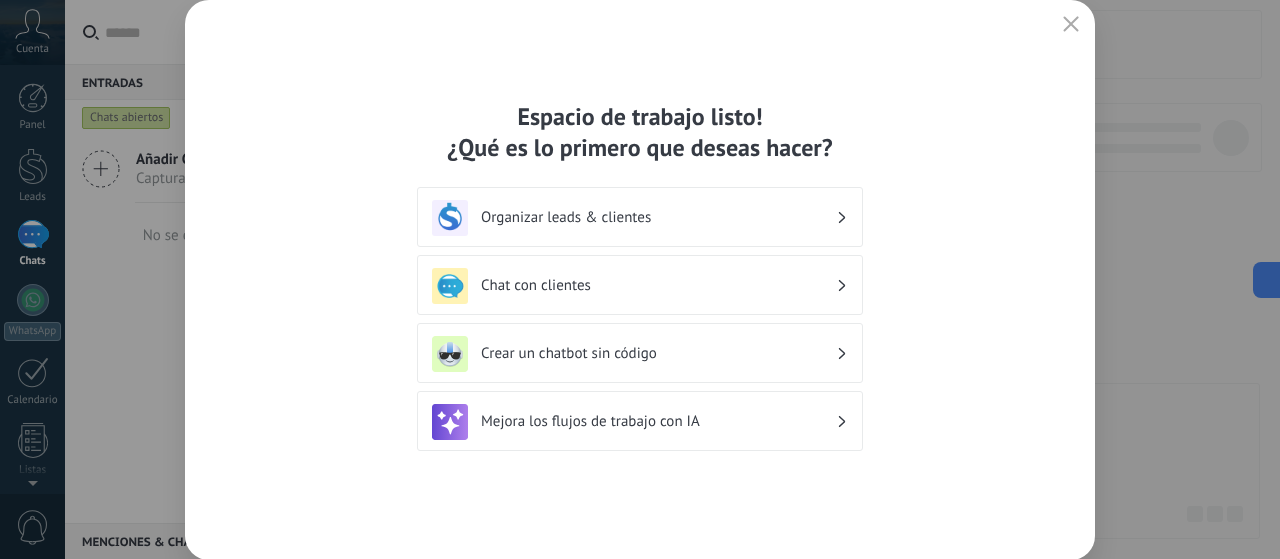 click on "Organizar leads & clientes" at bounding box center (640, 217) 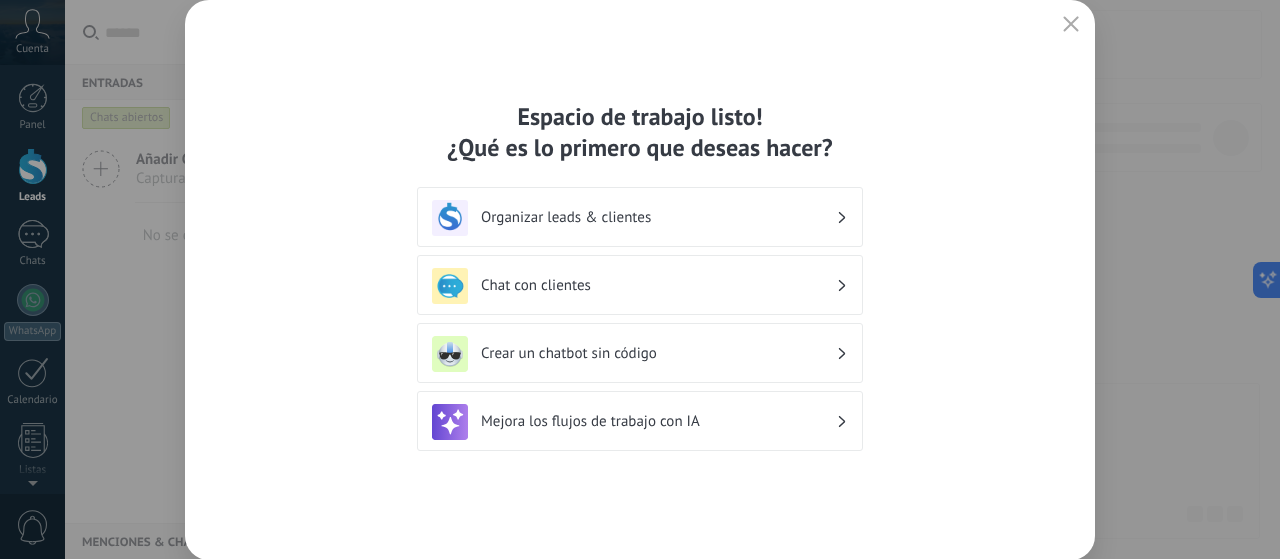 click on "Organizar leads & clientes" at bounding box center (640, 218) 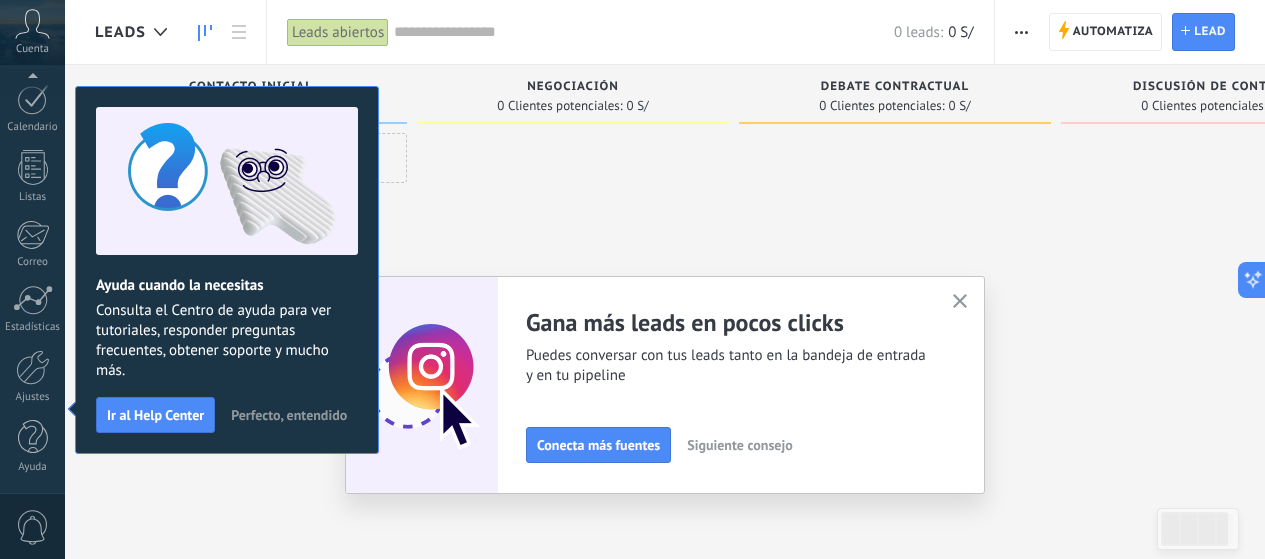 scroll, scrollTop: 0, scrollLeft: 0, axis: both 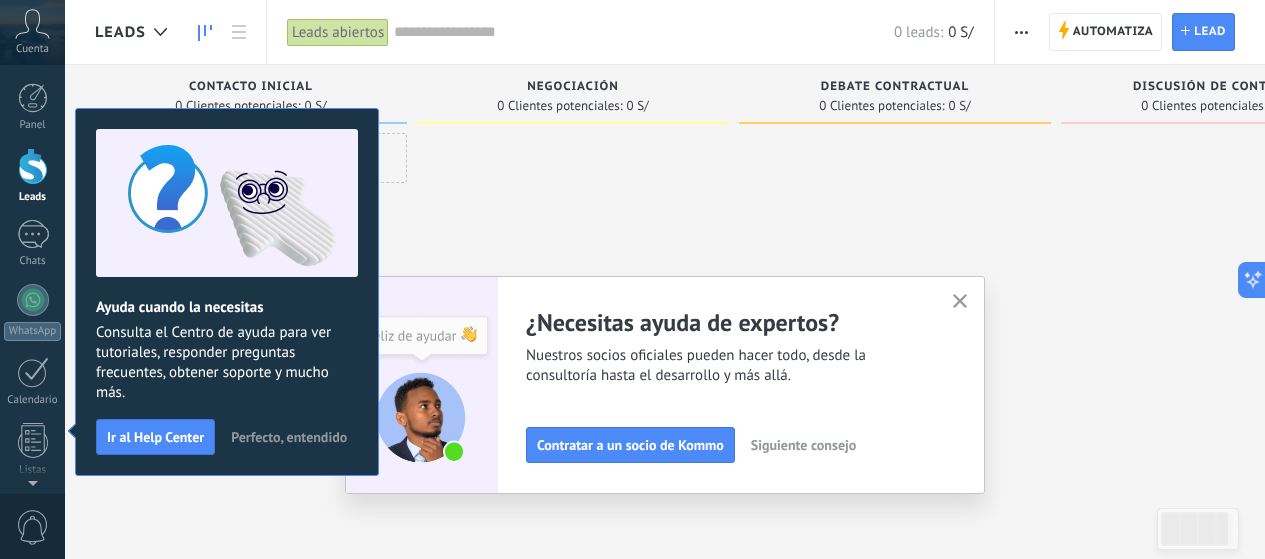 click at bounding box center (895, 282) 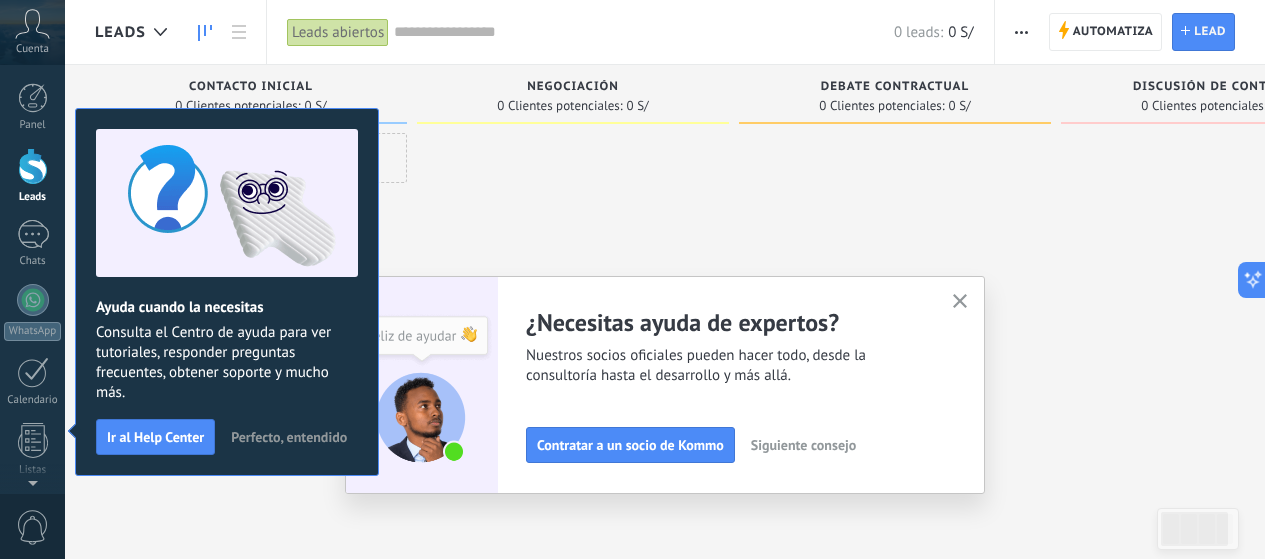 click 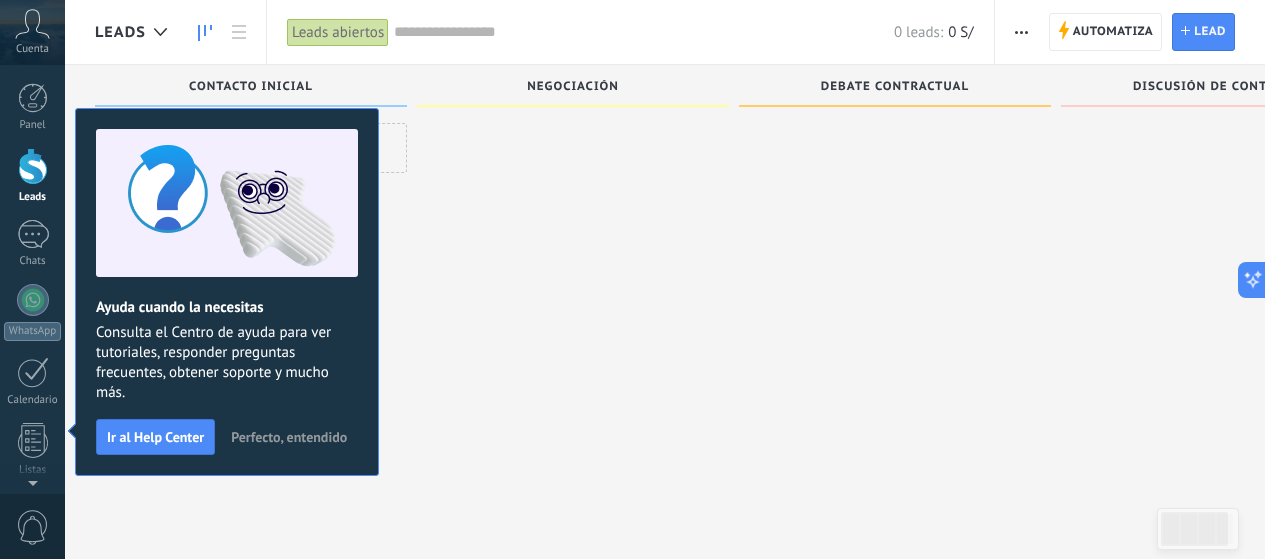 scroll, scrollTop: 0, scrollLeft: 0, axis: both 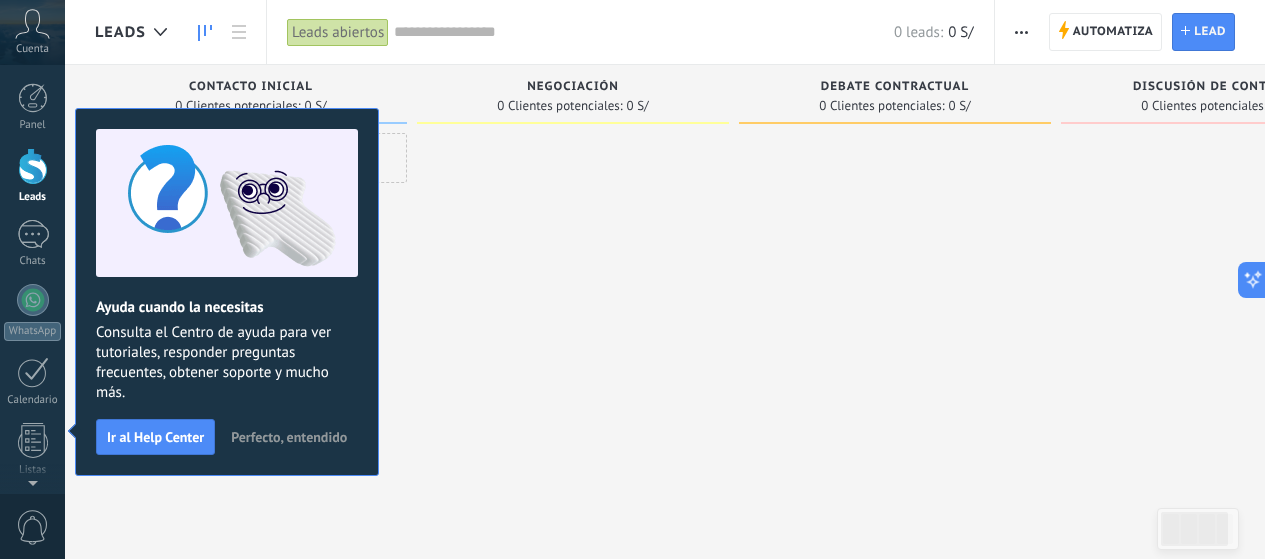 click on "Perfecto, entendido" at bounding box center (289, 437) 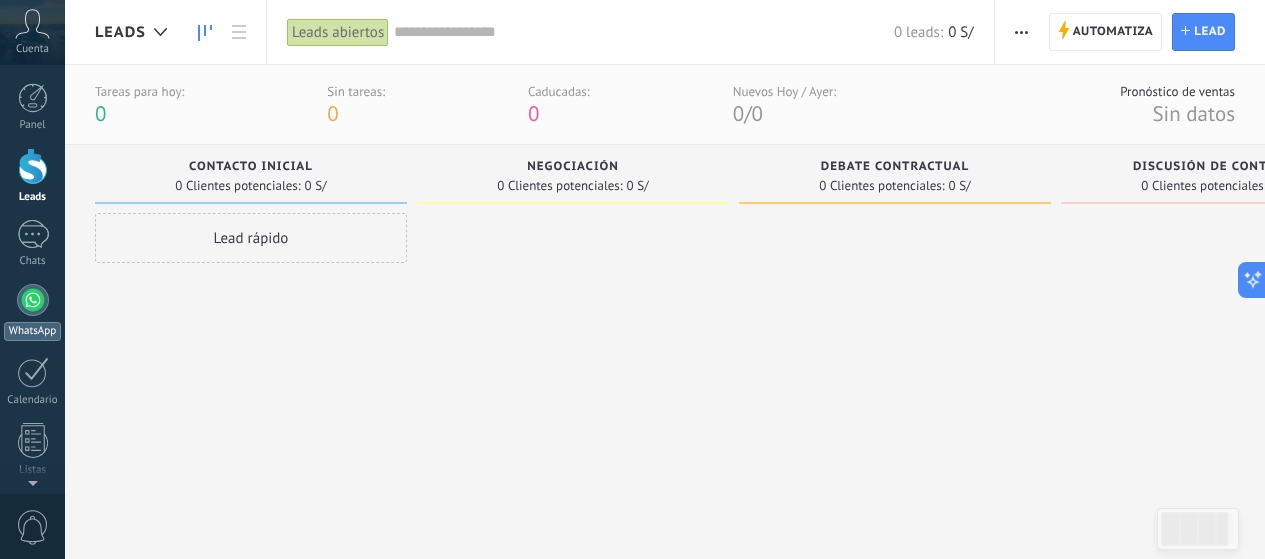 click at bounding box center [33, 300] 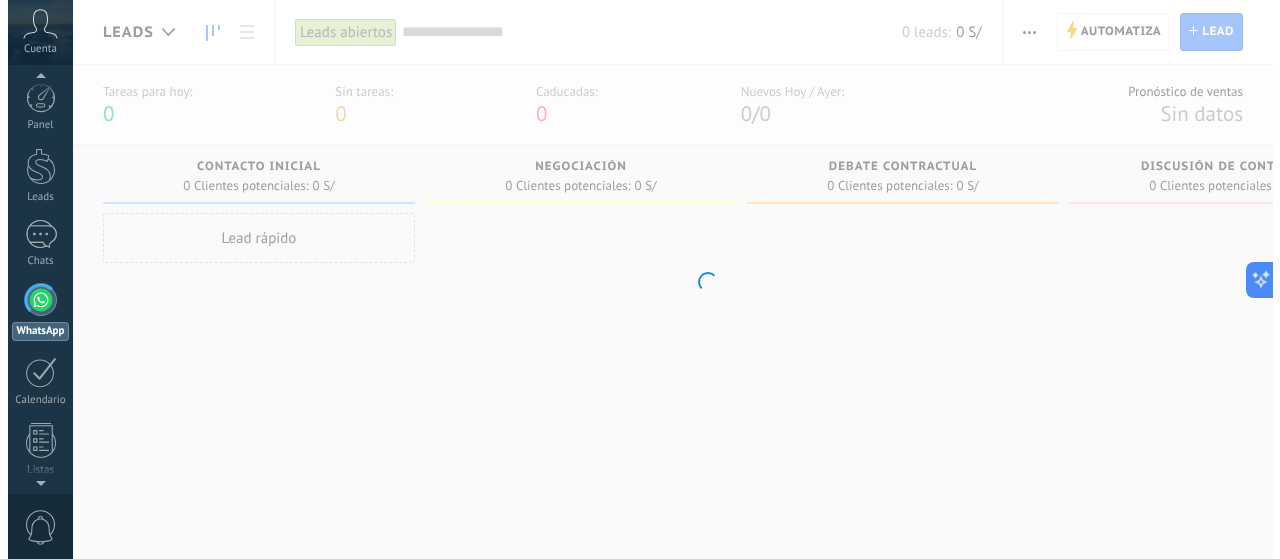 scroll, scrollTop: 57, scrollLeft: 0, axis: vertical 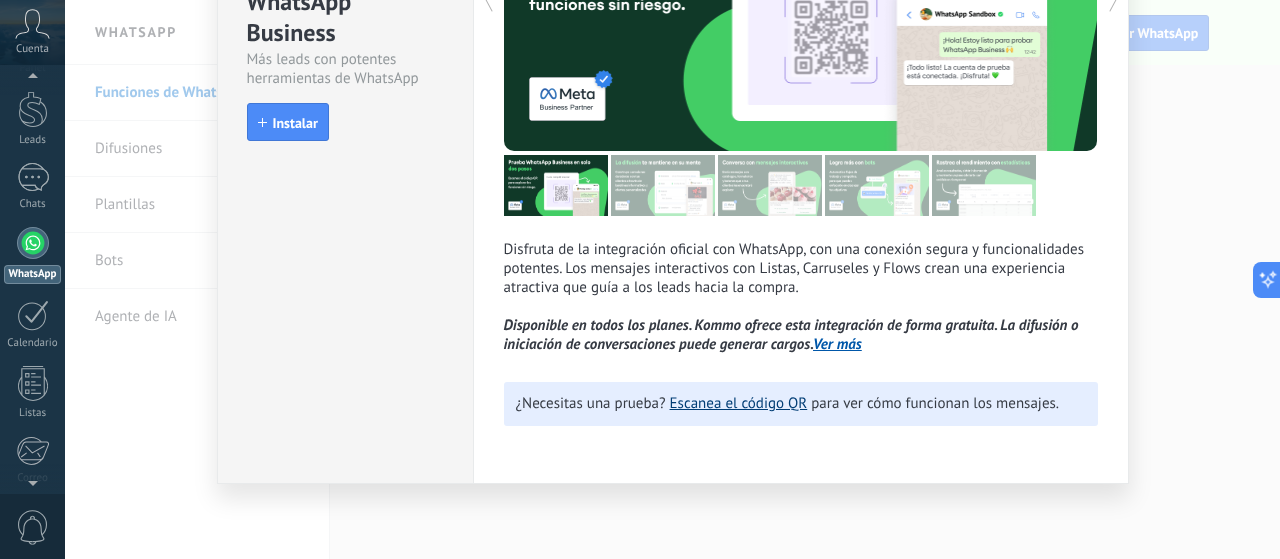 click on "Escanea el código QR" at bounding box center (739, 403) 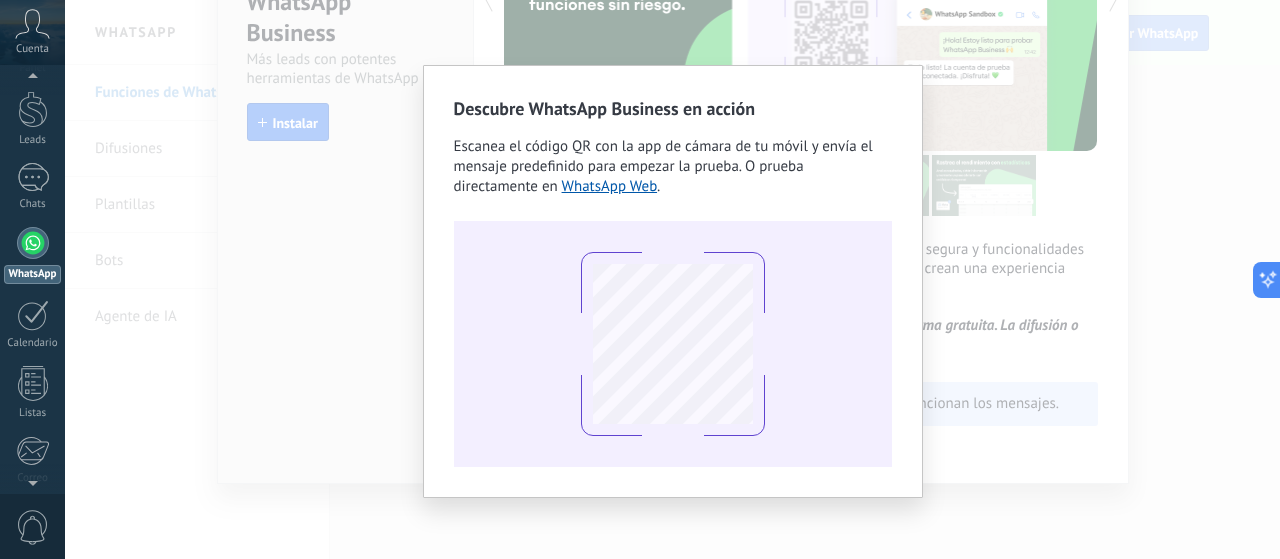 click on "Descubre WhatsApp Business en acción Escanea el código QR con la app de cámara de tu móvil y envía el mensaje predefinido para empezar la prueba. O prueba directamente en   WhatsApp Web ." at bounding box center [672, 279] 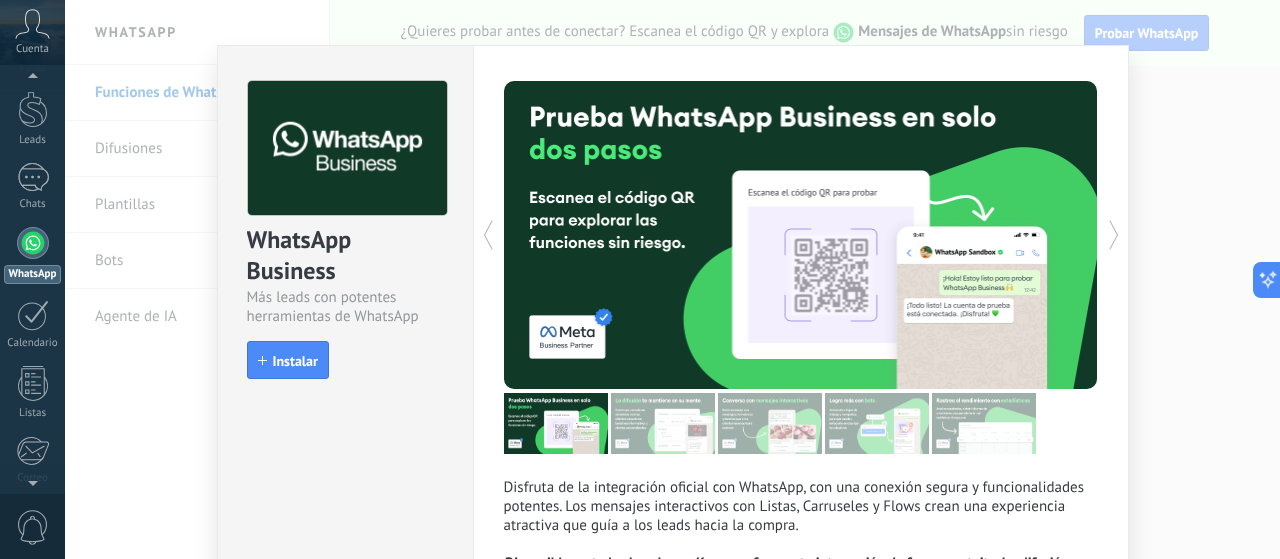 scroll, scrollTop: 0, scrollLeft: 0, axis: both 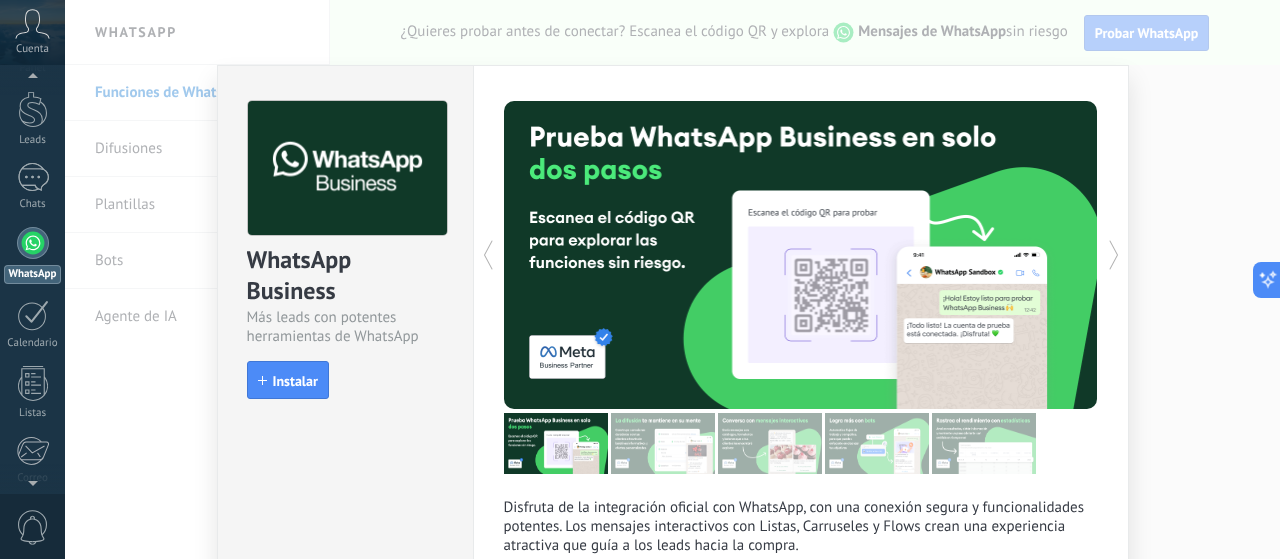 click at bounding box center [949, 255] 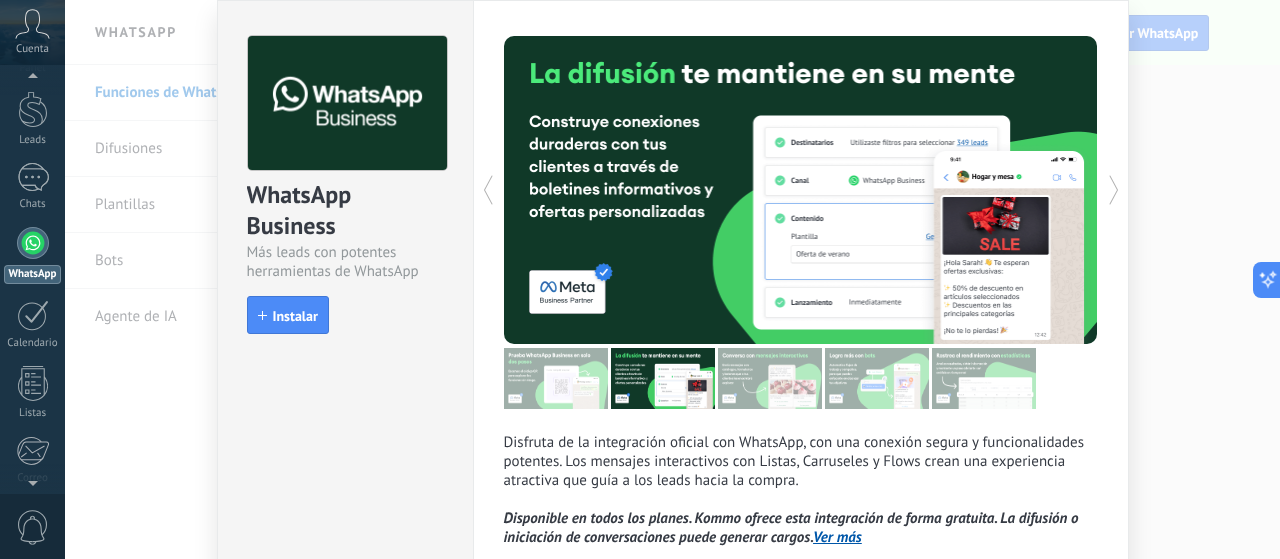 scroll, scrollTop: 0, scrollLeft: 0, axis: both 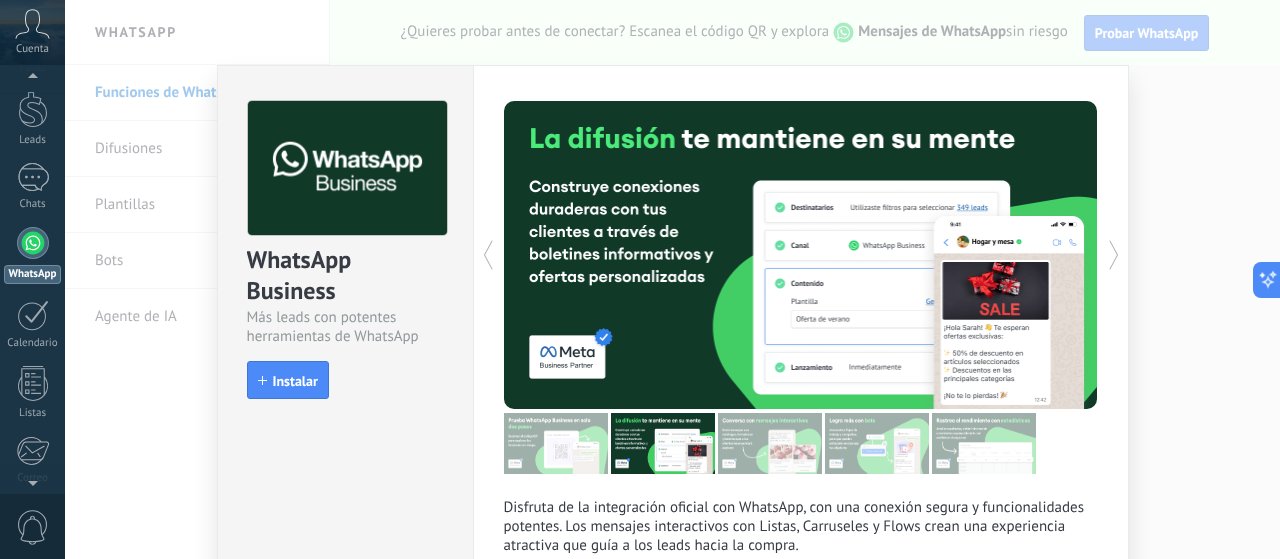 click on "WhatsApp Business Más leads con potentes herramientas de WhatsApp install Instalar Disfruta de la integración oficial con WhatsApp, con una conexión segura y funcionalidades potentes. Los mensajes interactivos con Listas, Carruseles y Flows crean una experiencia atractiva que guía a los leads hacia la compra.    Disponible en todos los planes. Kommo ofrece esta integración de forma gratuita. La difusión o iniciación de conversaciones puede generar cargos.  Ver más más ¿Necesitas una prueba?   Escanea el código QR   para ver cómo funcionan los mensajes." at bounding box center (672, 279) 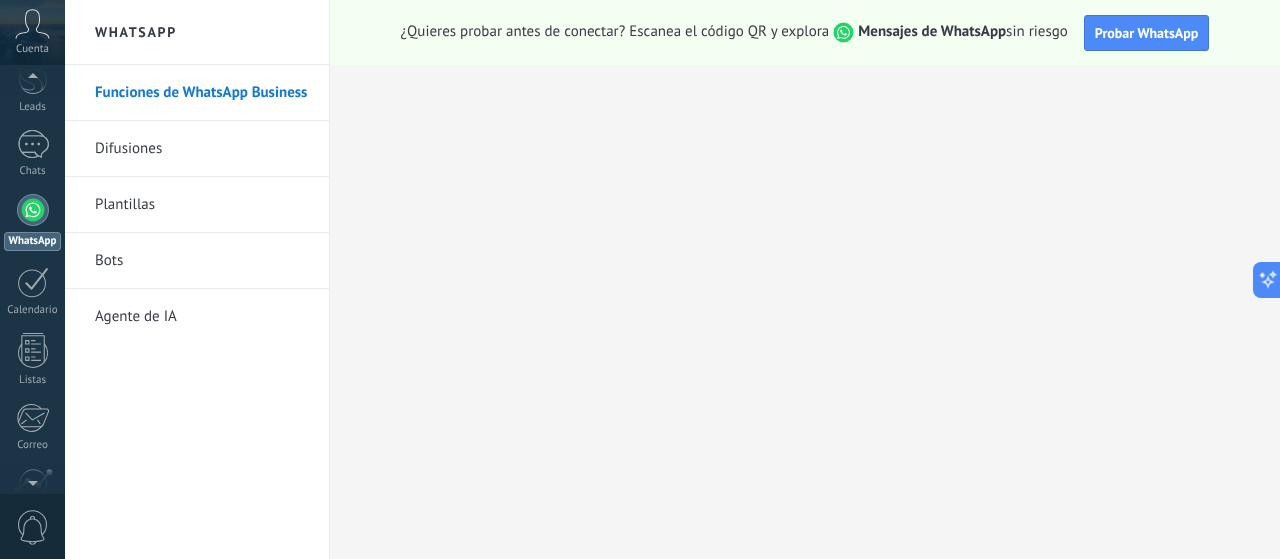 scroll, scrollTop: 108, scrollLeft: 0, axis: vertical 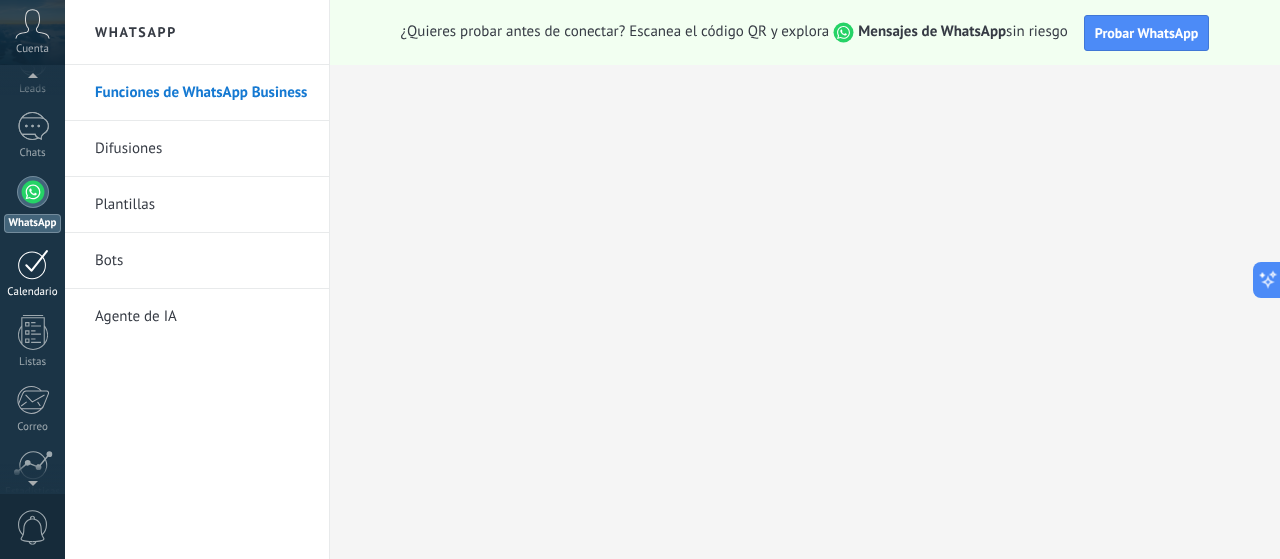 click at bounding box center (33, 264) 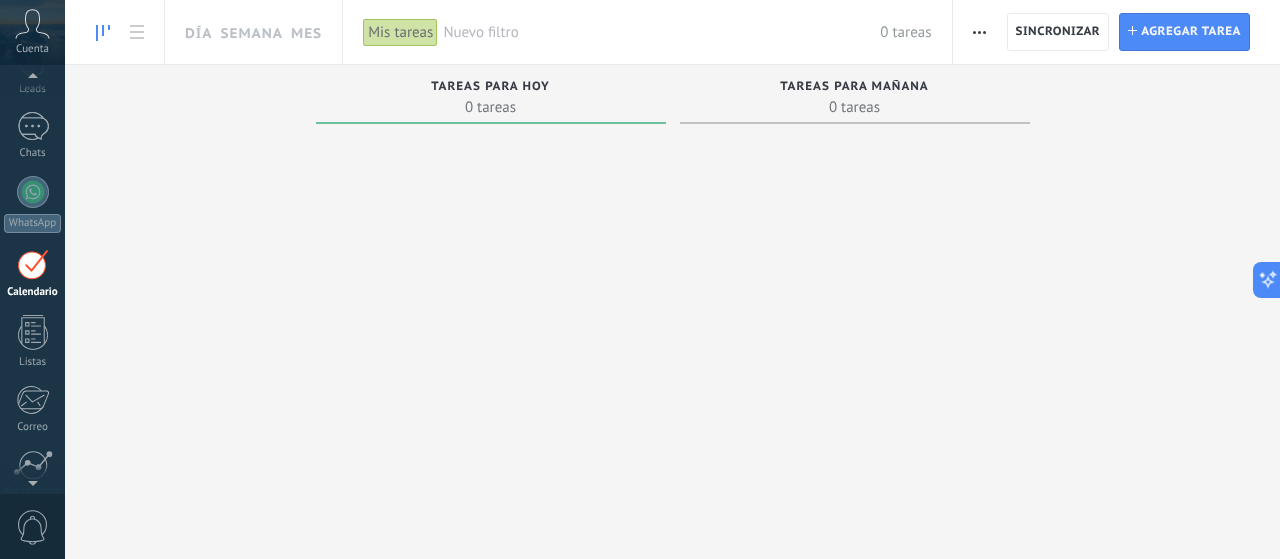 scroll, scrollTop: 130, scrollLeft: 0, axis: vertical 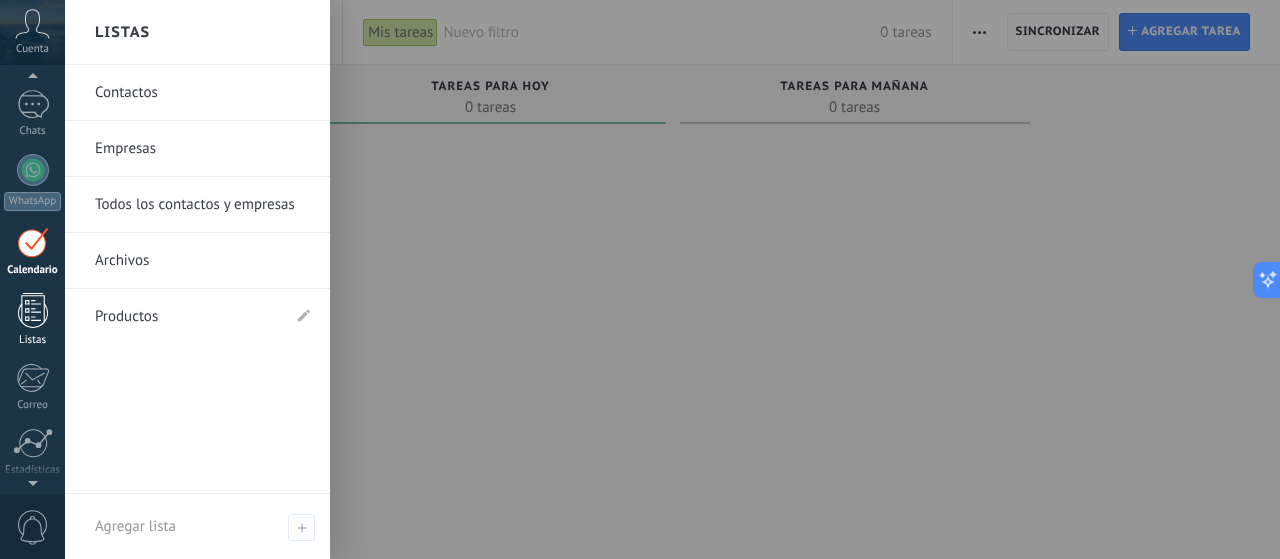 click at bounding box center (33, 310) 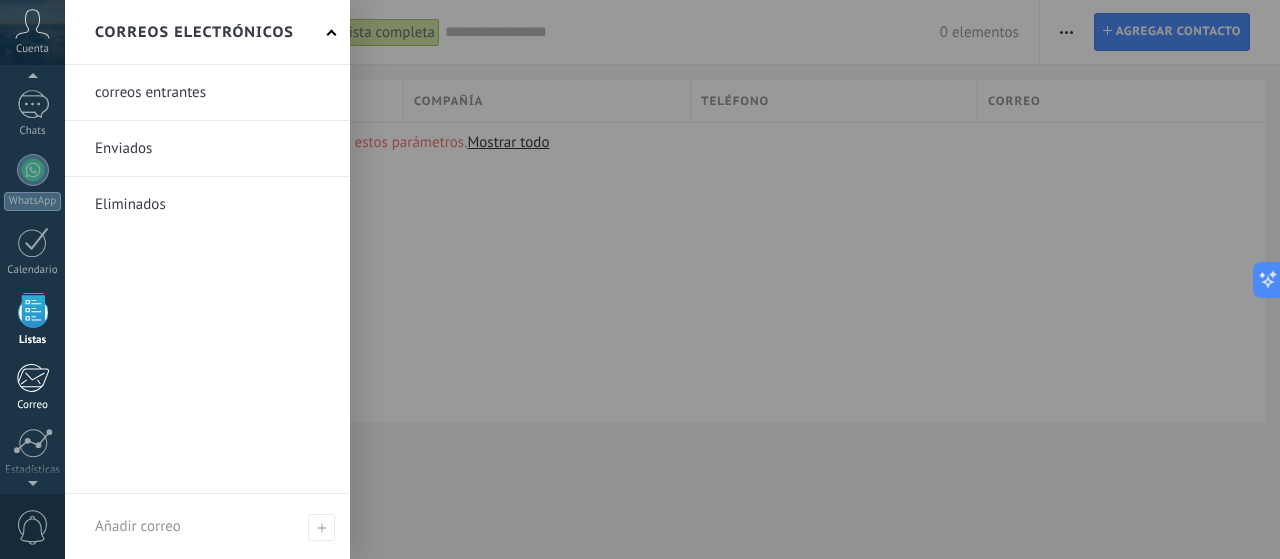 click at bounding box center [32, 378] 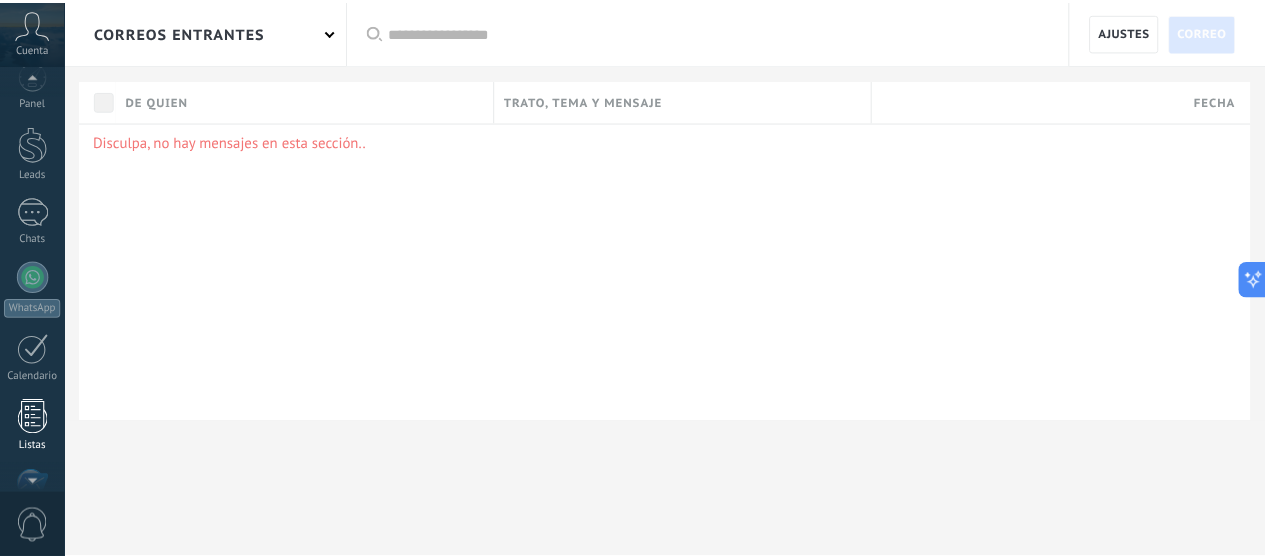 scroll, scrollTop: 0, scrollLeft: 0, axis: both 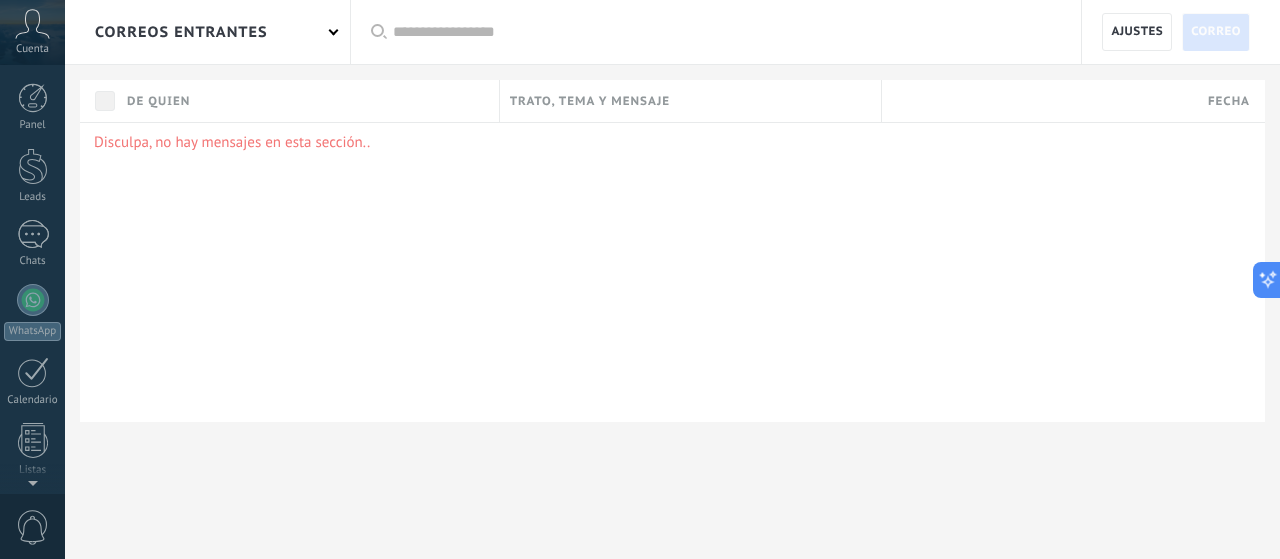 click 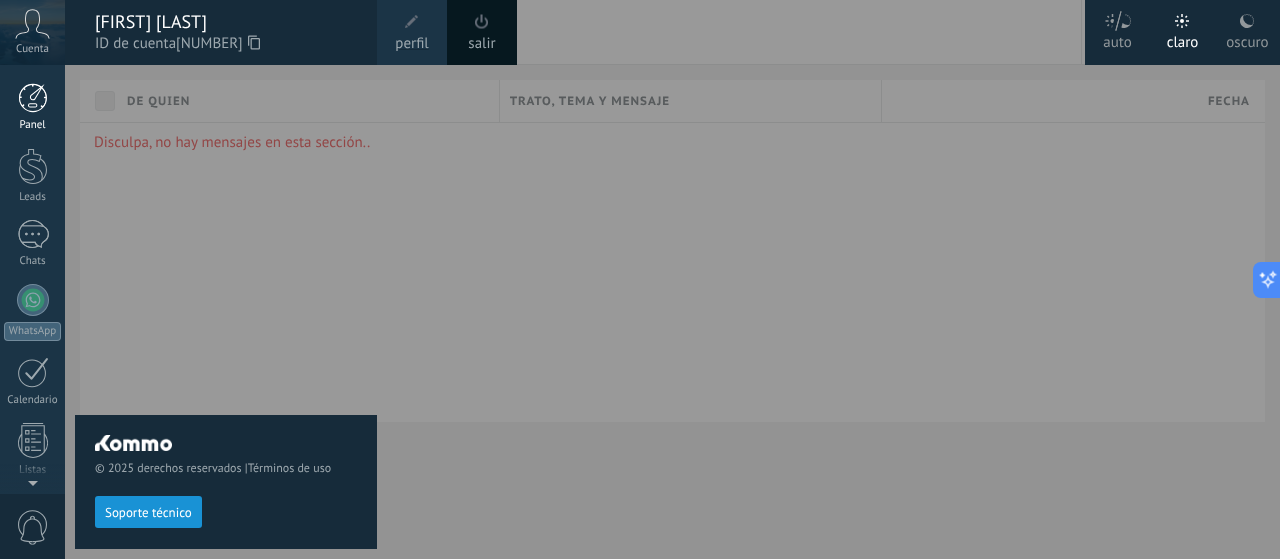 click on "Panel" at bounding box center [32, 107] 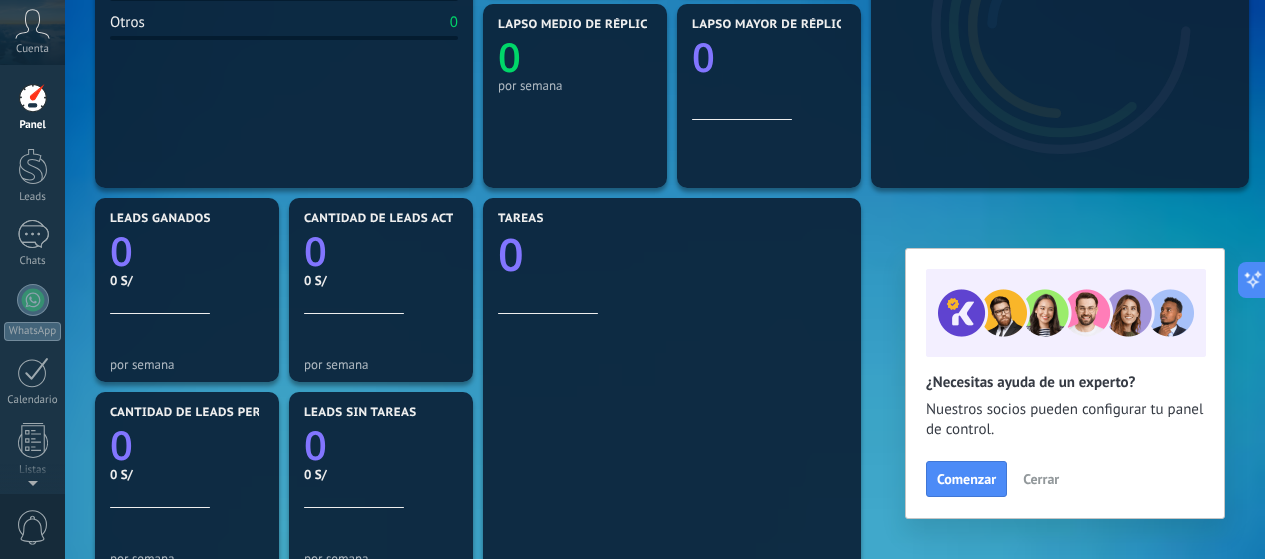 scroll, scrollTop: 726, scrollLeft: 0, axis: vertical 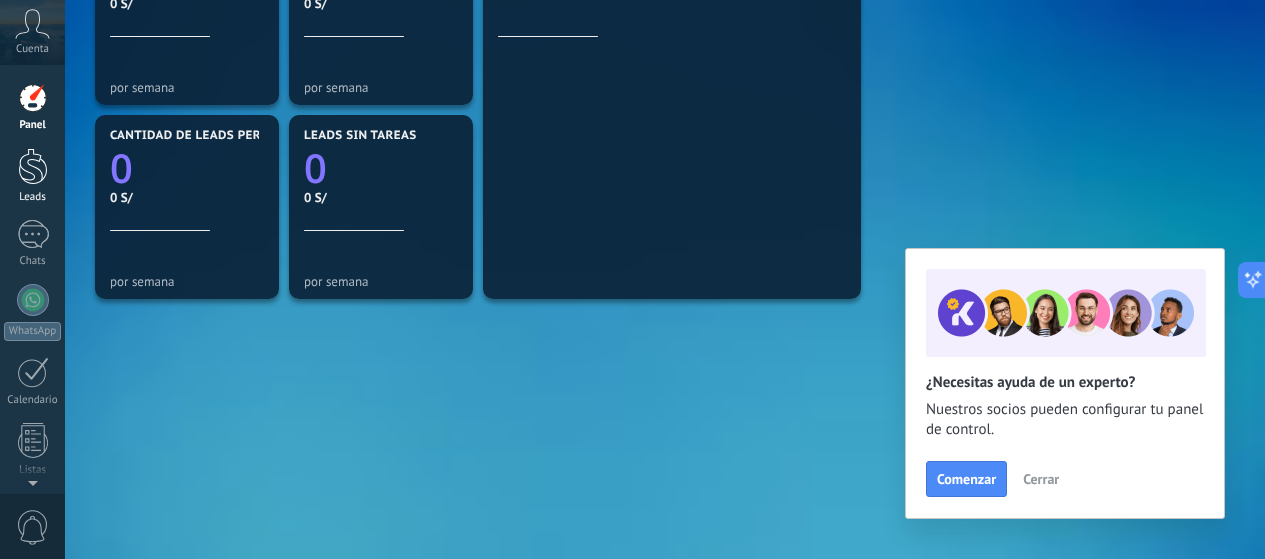 click at bounding box center [33, 166] 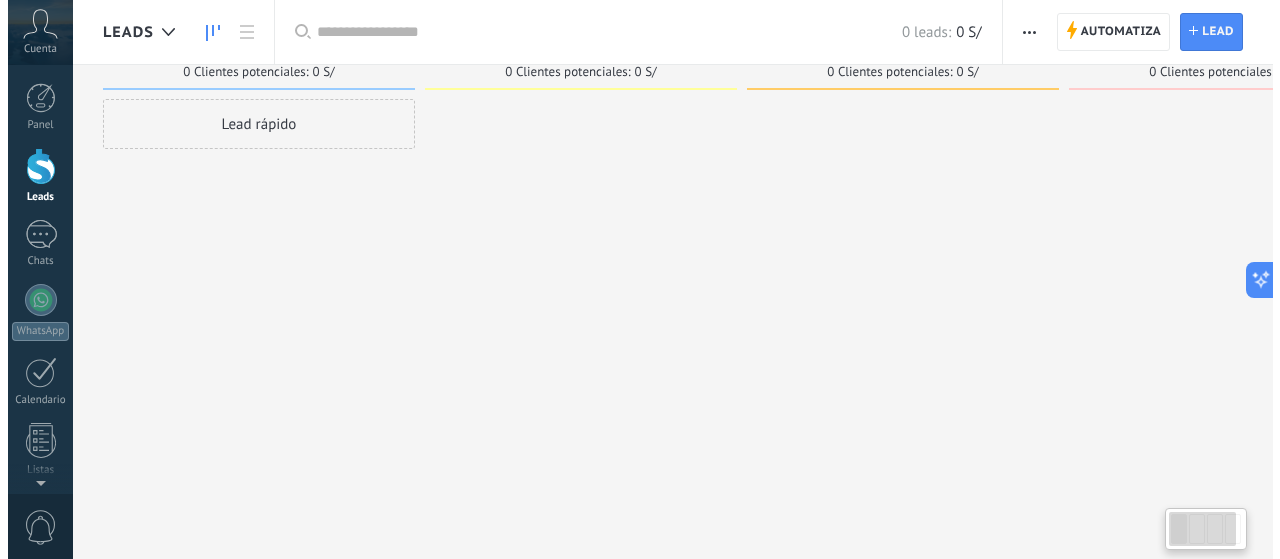 scroll, scrollTop: 0, scrollLeft: 0, axis: both 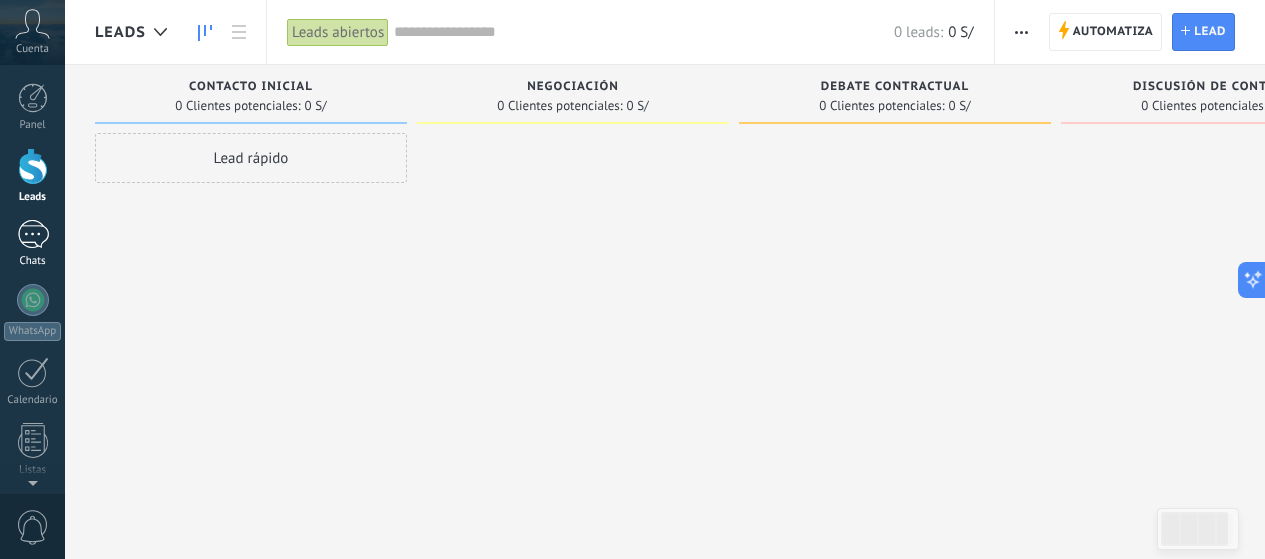click at bounding box center [33, 234] 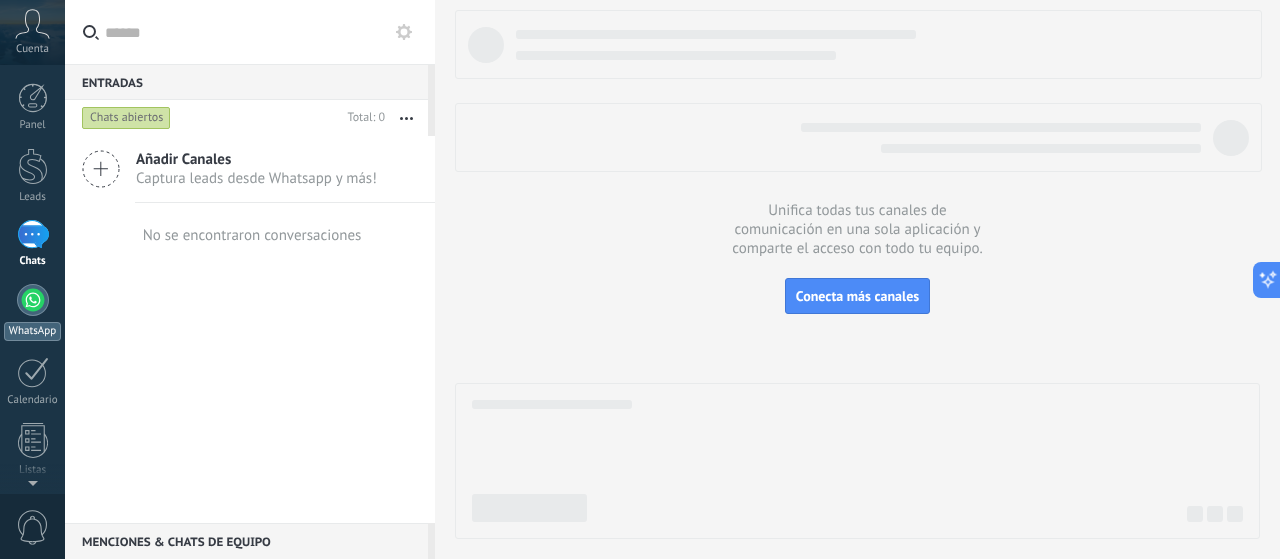 click at bounding box center (33, 300) 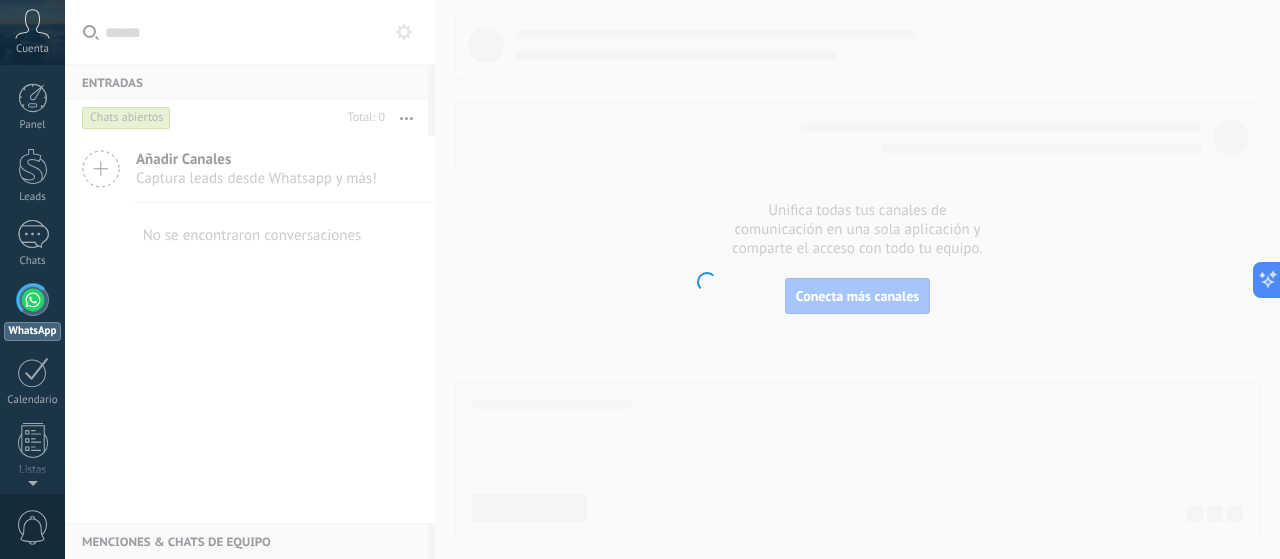 scroll, scrollTop: 57, scrollLeft: 0, axis: vertical 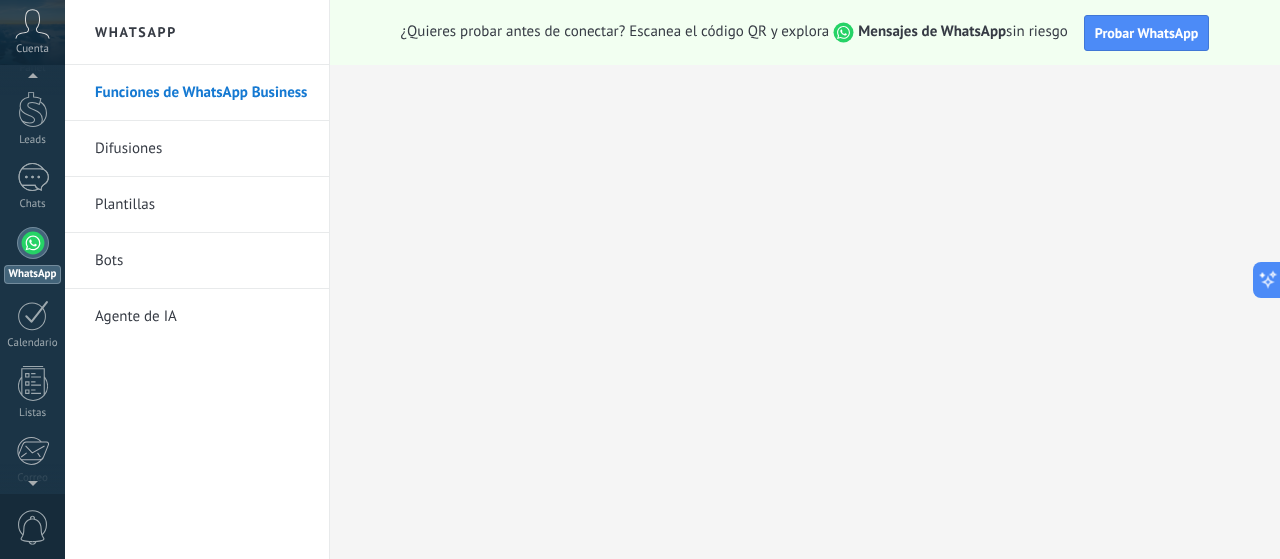 click on "Funciones de WhatsApp Business" at bounding box center (202, 93) 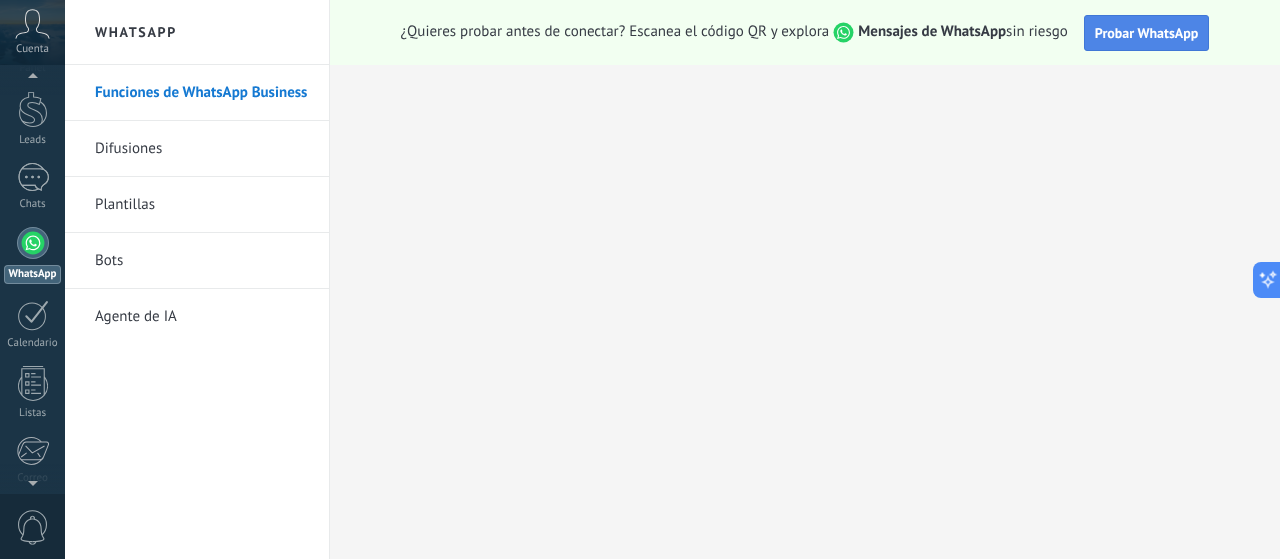 click on "Probar WhatsApp" at bounding box center (1147, 33) 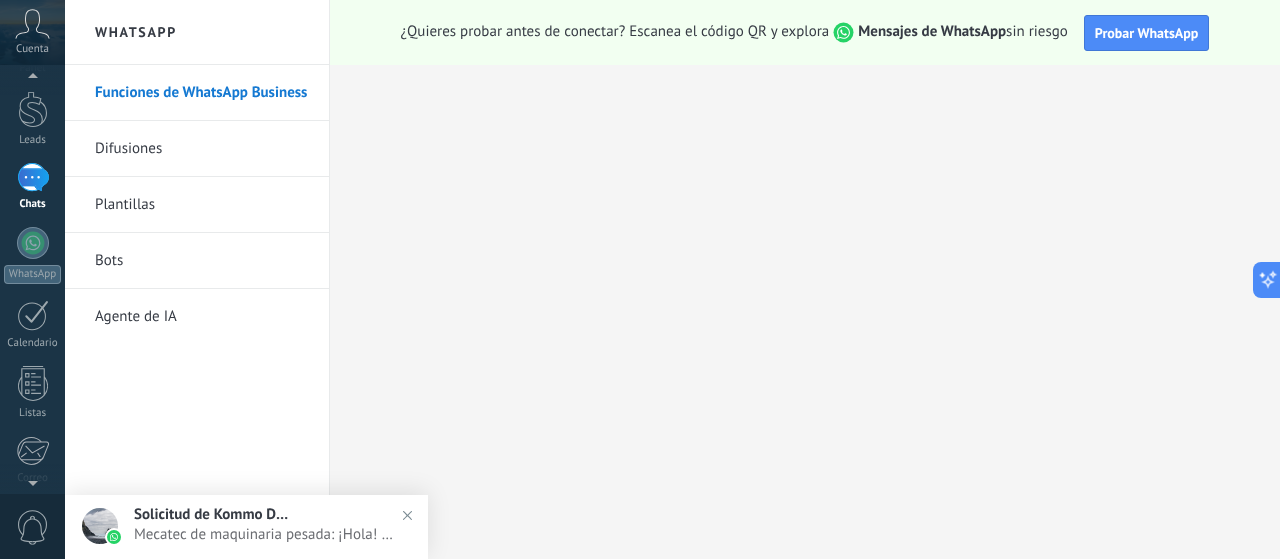 scroll, scrollTop: 0, scrollLeft: 0, axis: both 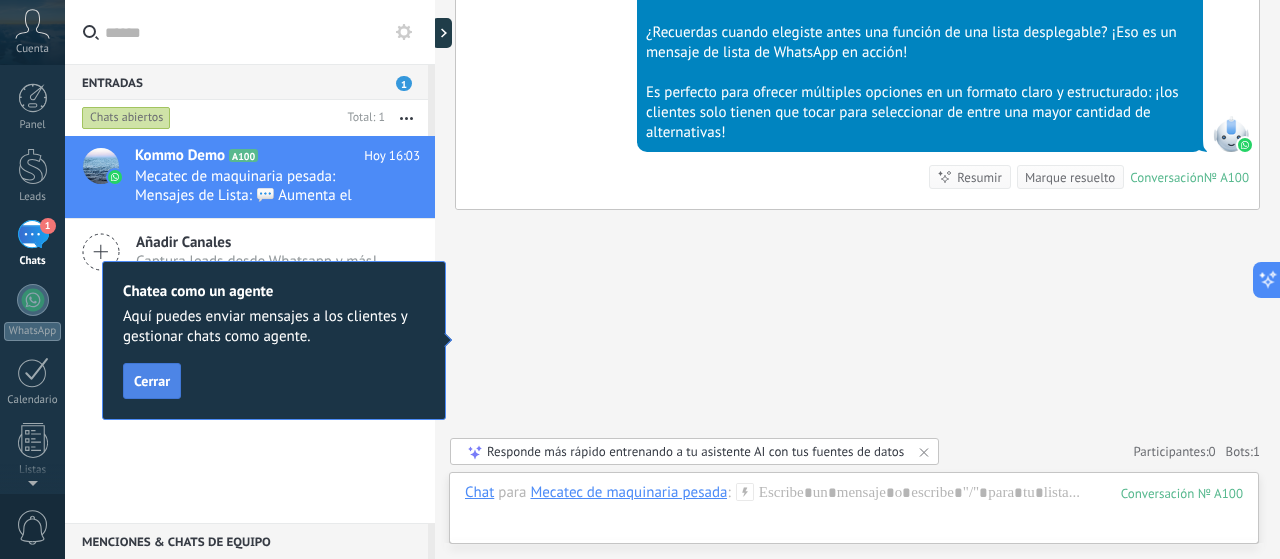 click on "Cerrar" at bounding box center (152, 381) 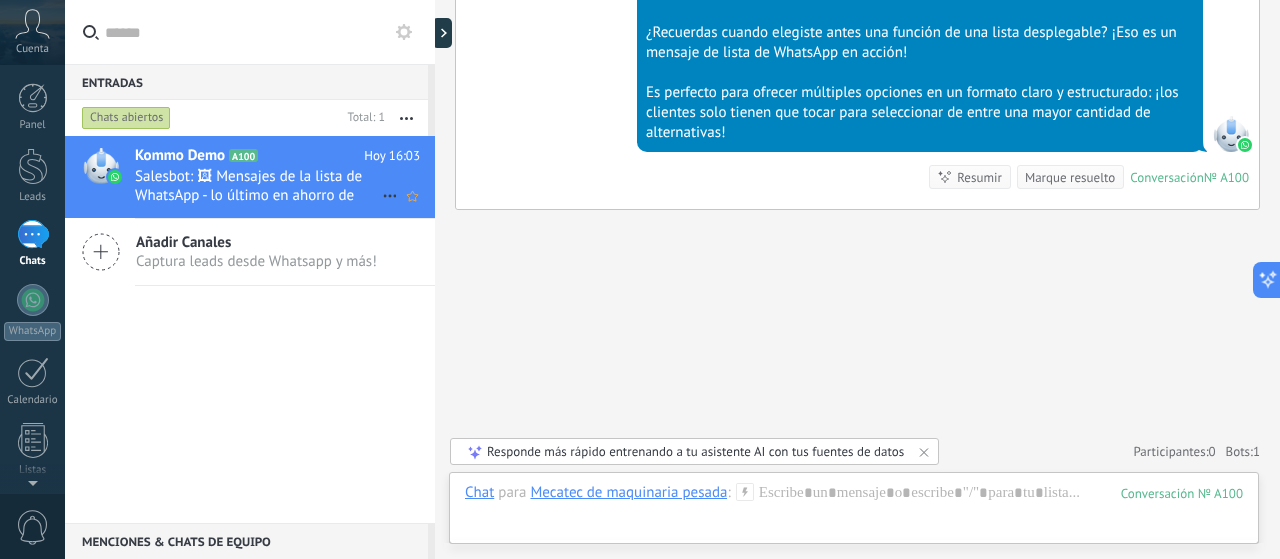 click on "Salesbot: 🖼 Mensajes de la lista de WhatsApp - lo último en ahorro de tiempo para ti y tus clientes 💬.
¿Recuerdas cuando elegiste antes una función de una lista desplegable? ¡Eso es un mensaje de lista de WhatsApp en acción!
Es perfecto para ofrecer múltiples opciones en un formato claro y estructurado: ¡los clientes solo tienen que tocar para seleccionar de entre una mayor cantidad de alternativas!" at bounding box center (258, 186) 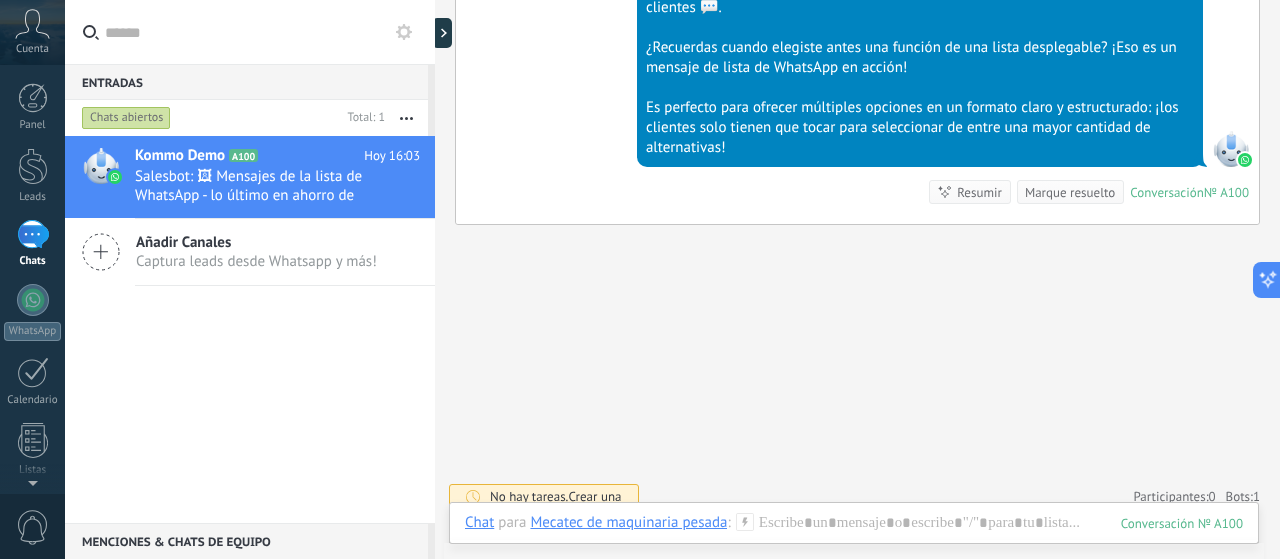 scroll, scrollTop: 1636, scrollLeft: 0, axis: vertical 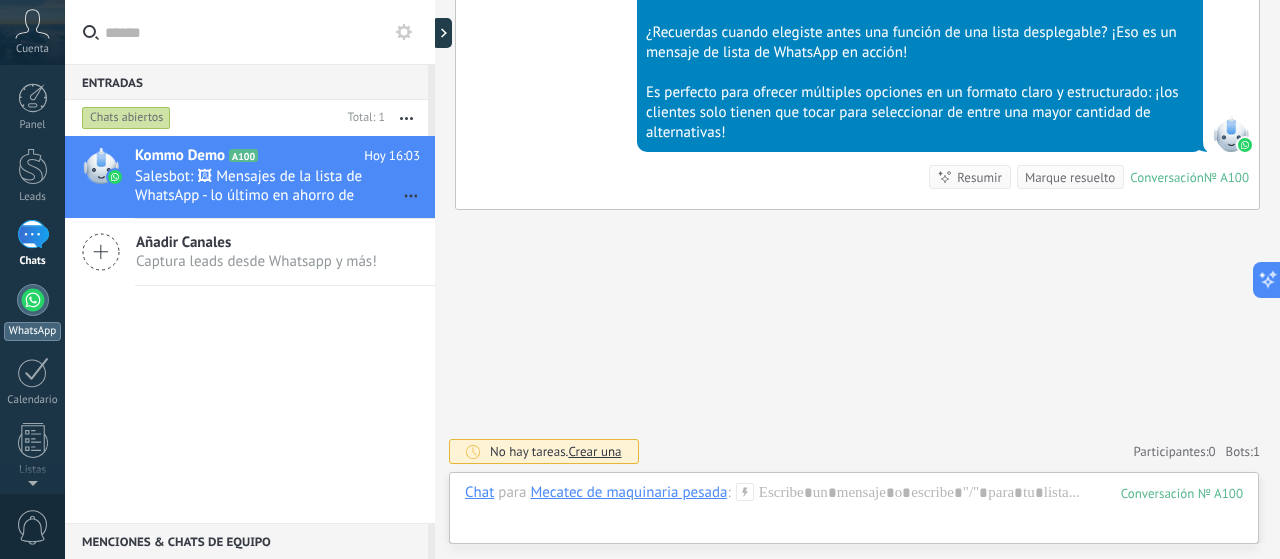 click on "WhatsApp" at bounding box center [32, 331] 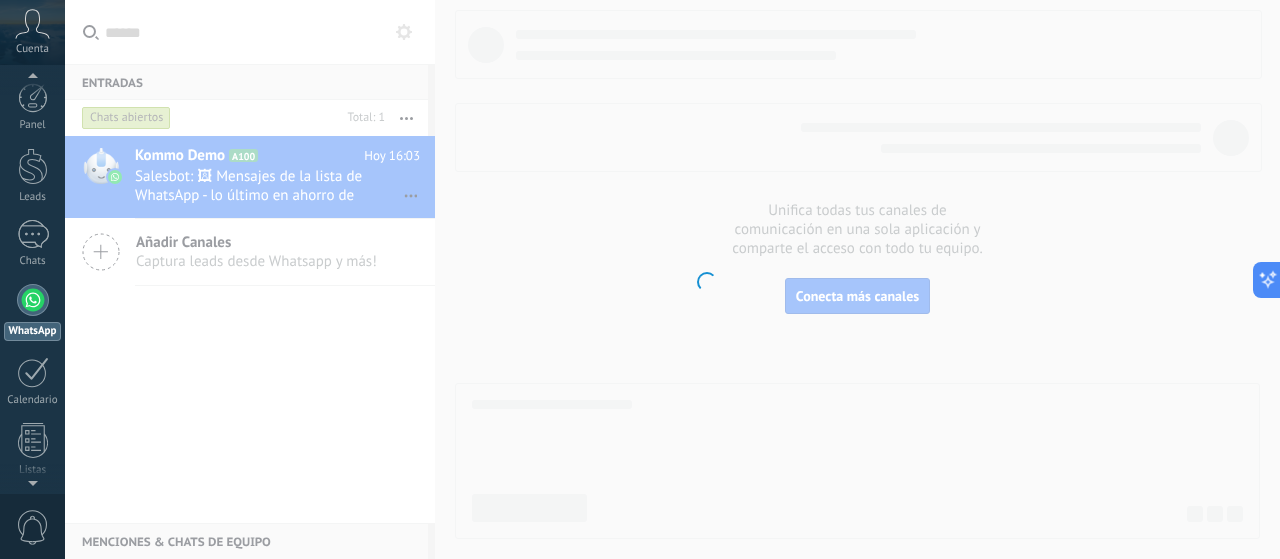 scroll, scrollTop: 57, scrollLeft: 0, axis: vertical 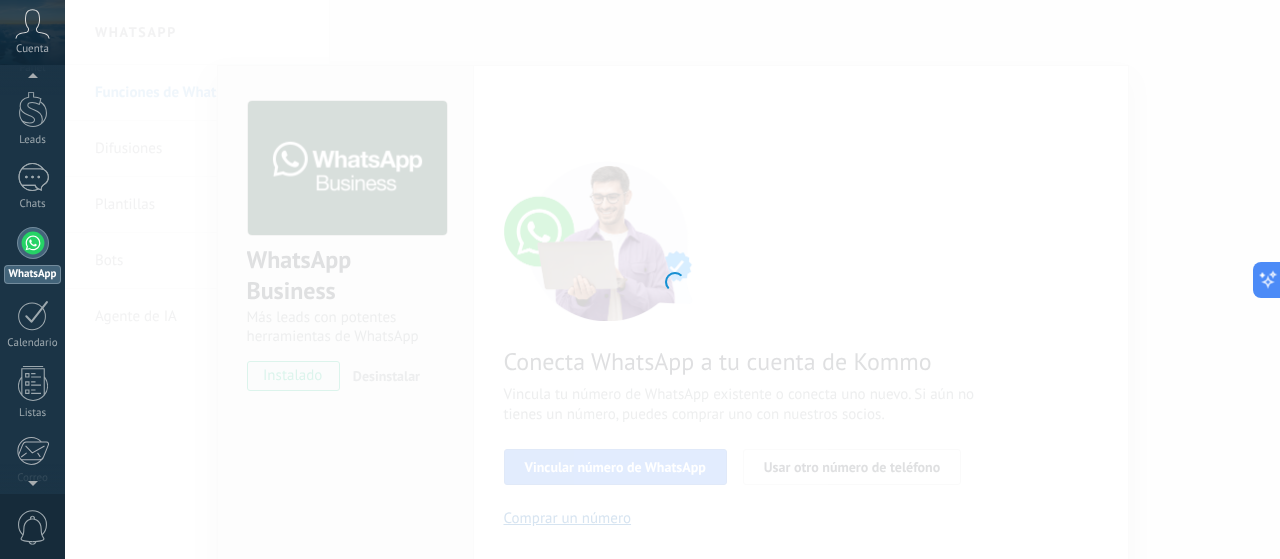 click at bounding box center [672, 279] 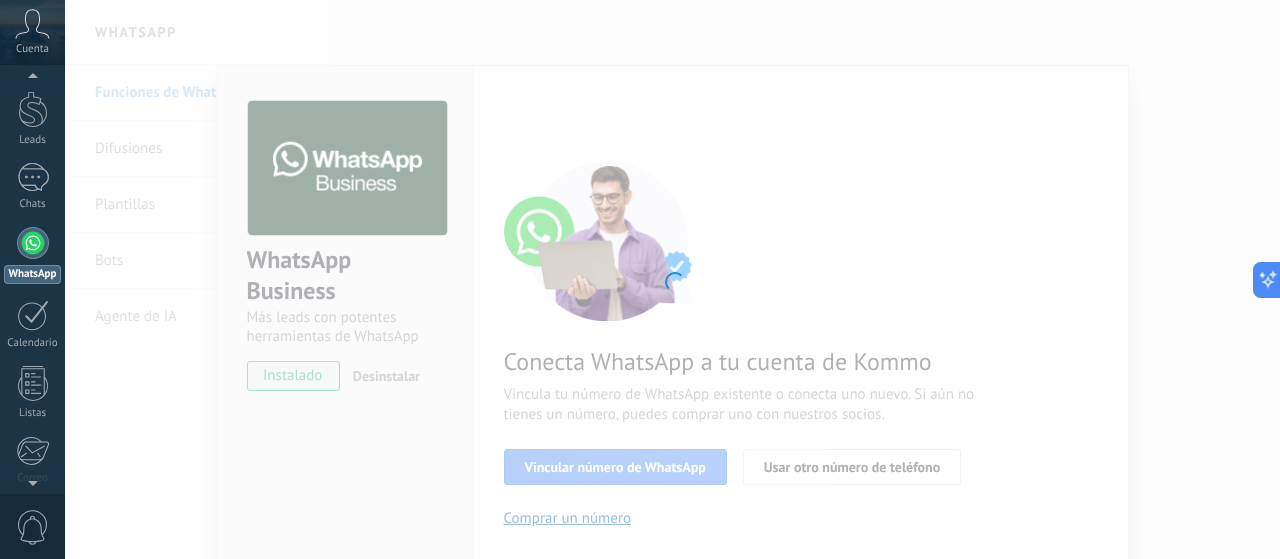 click at bounding box center [672, 279] 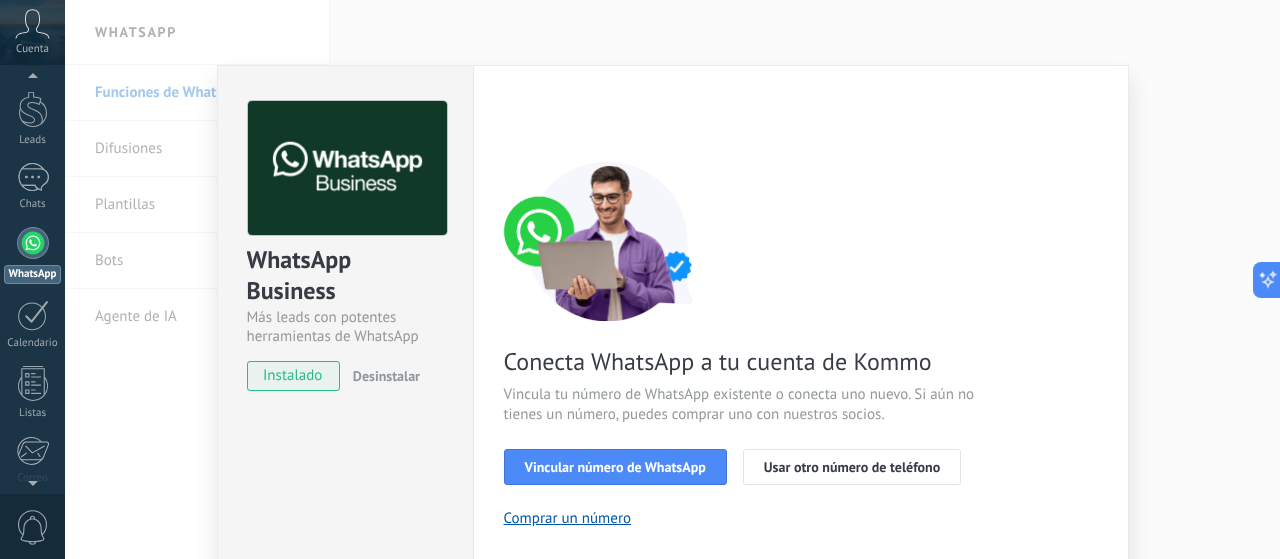 click at bounding box center [609, 241] 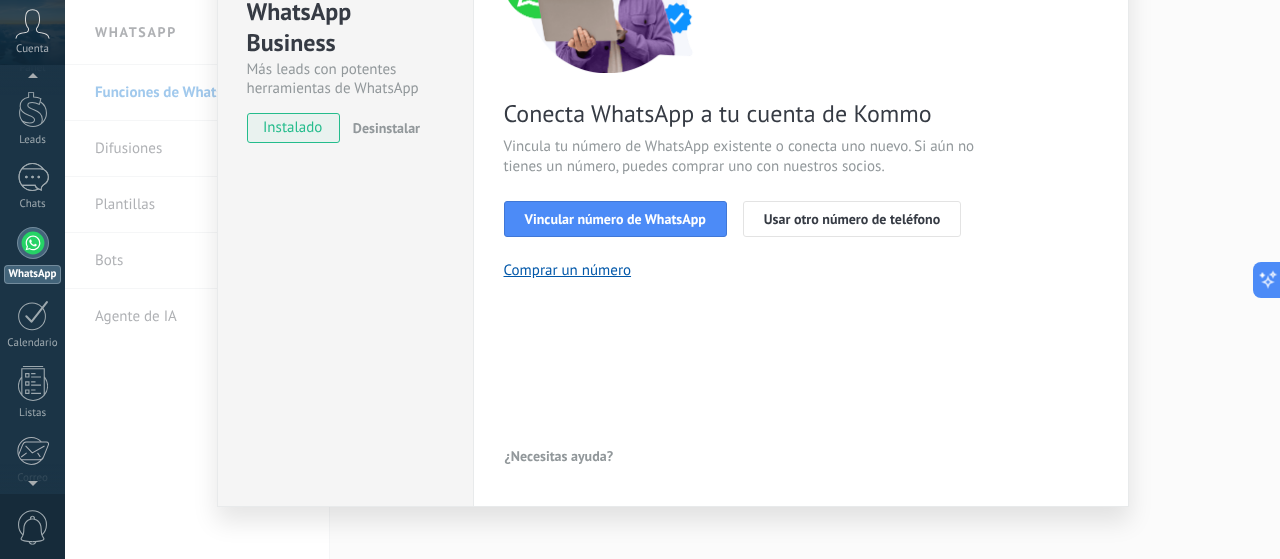 scroll, scrollTop: 271, scrollLeft: 0, axis: vertical 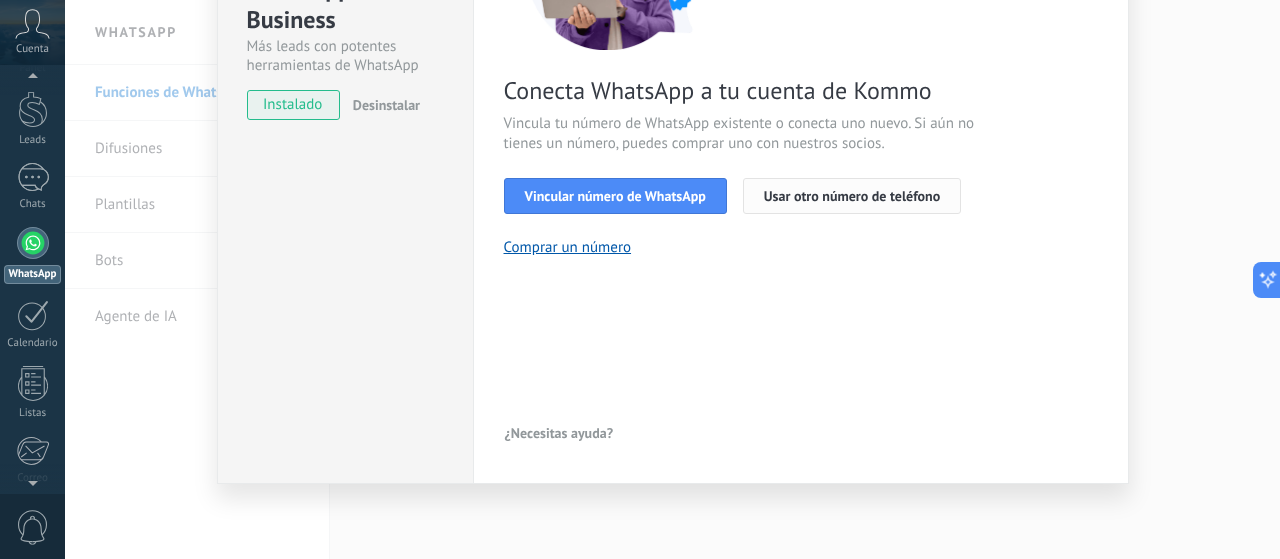 click on "Usar otro número de teléfono" at bounding box center (852, 196) 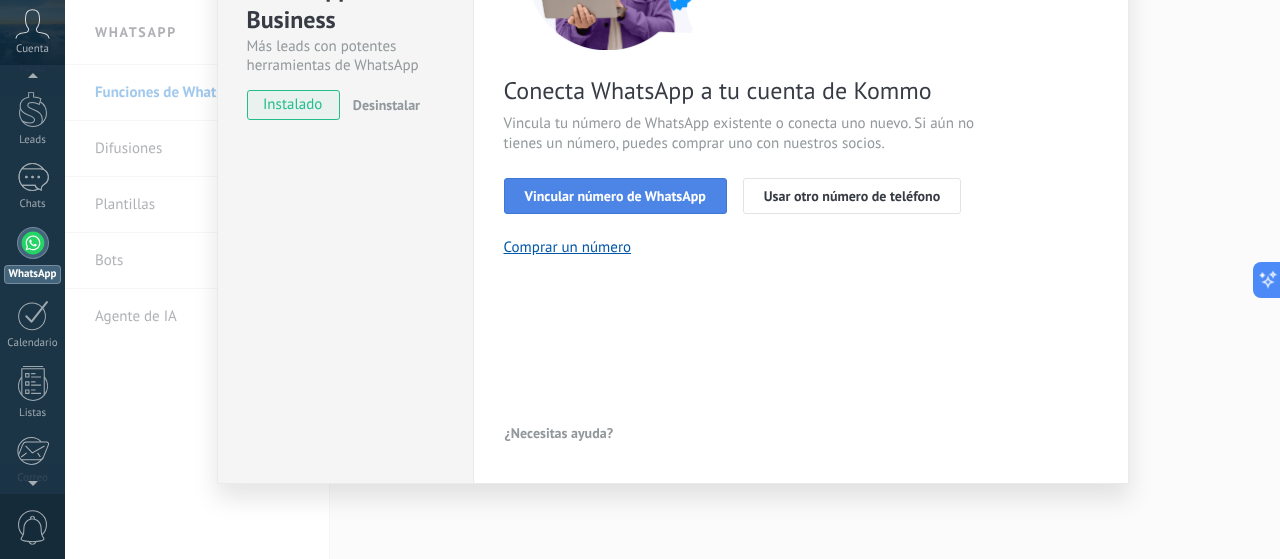 click on "Vincular número de WhatsApp" at bounding box center [615, 196] 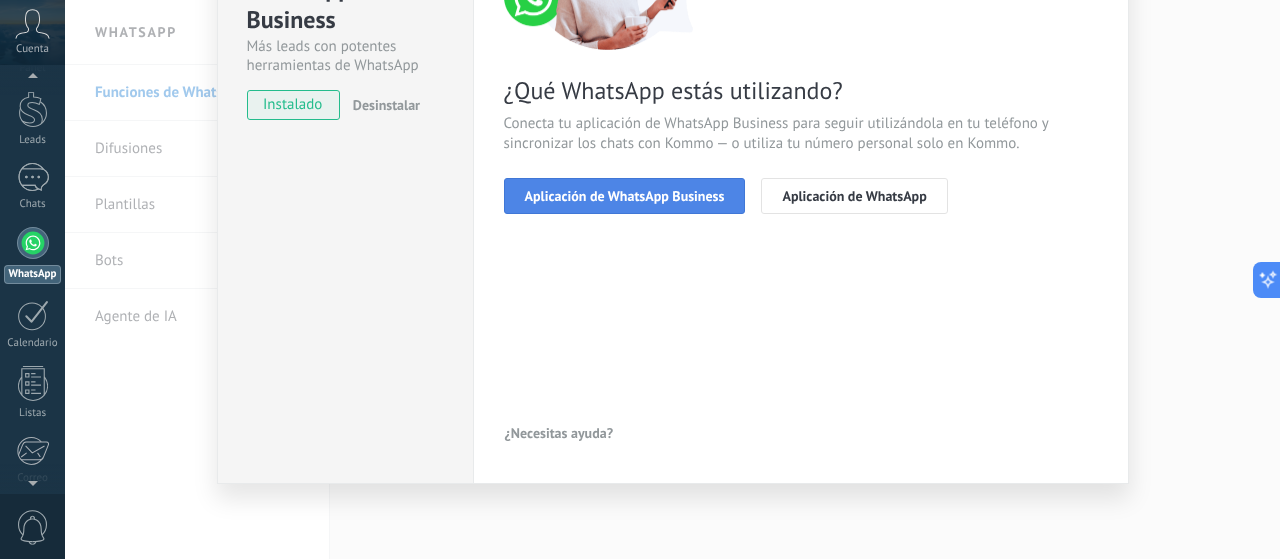 click on "Aplicación de WhatsApp Business" at bounding box center (625, 196) 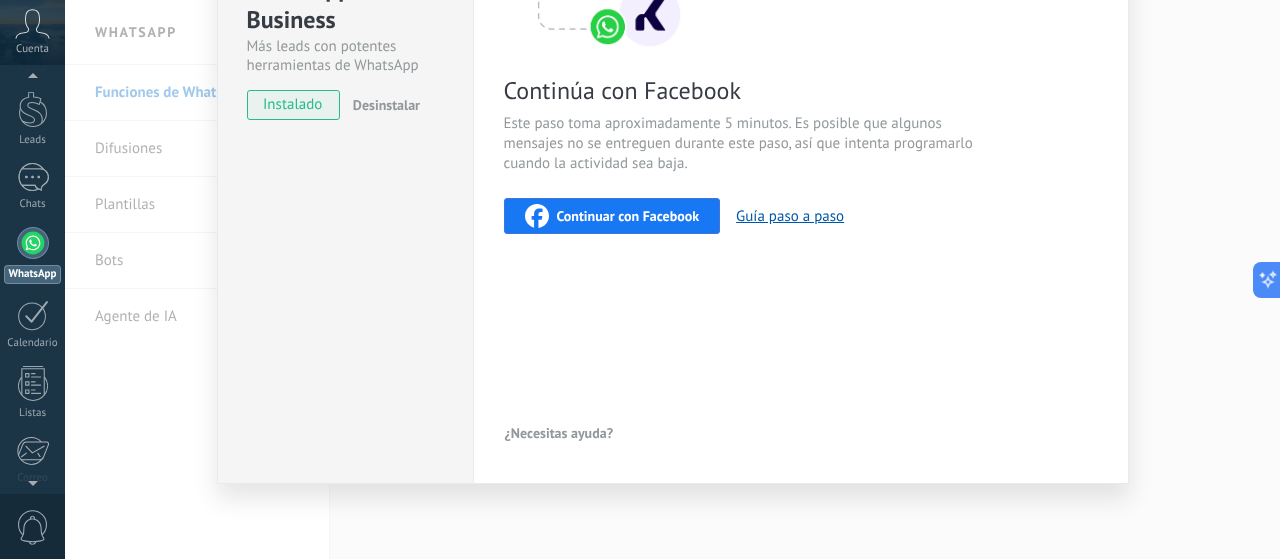 scroll, scrollTop: 171, scrollLeft: 0, axis: vertical 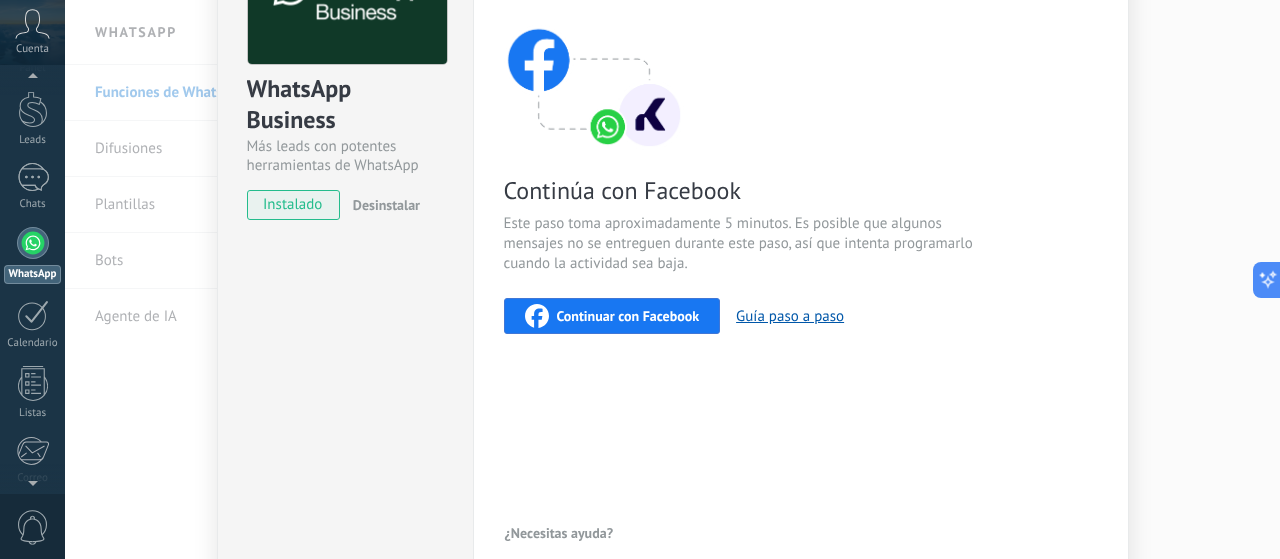 click on "Continuar con Facebook" at bounding box center [628, 316] 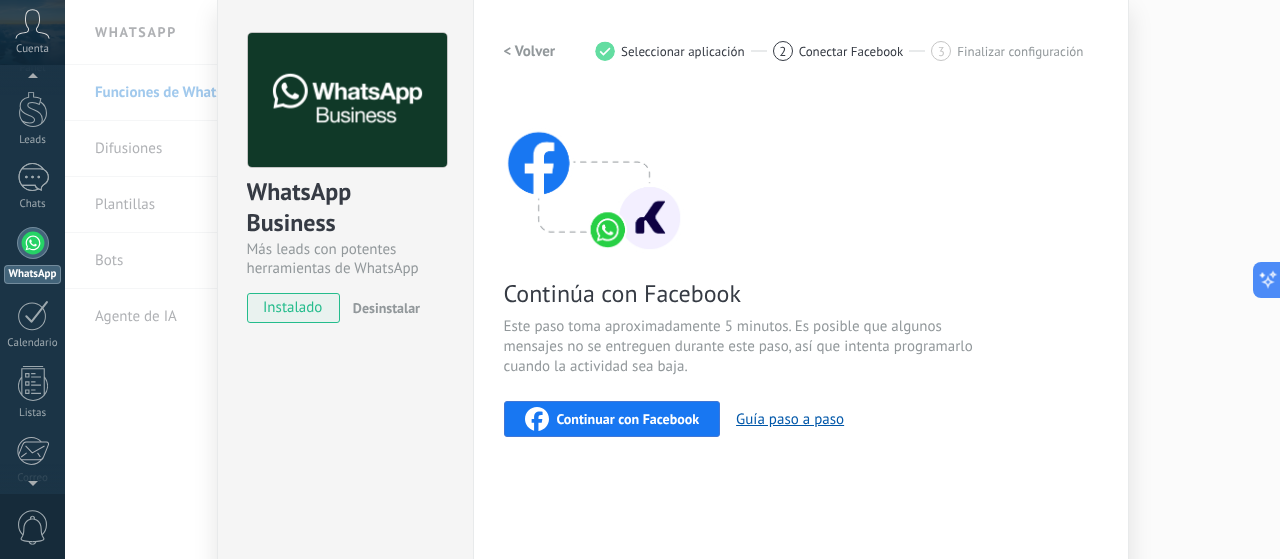scroll, scrollTop: 100, scrollLeft: 0, axis: vertical 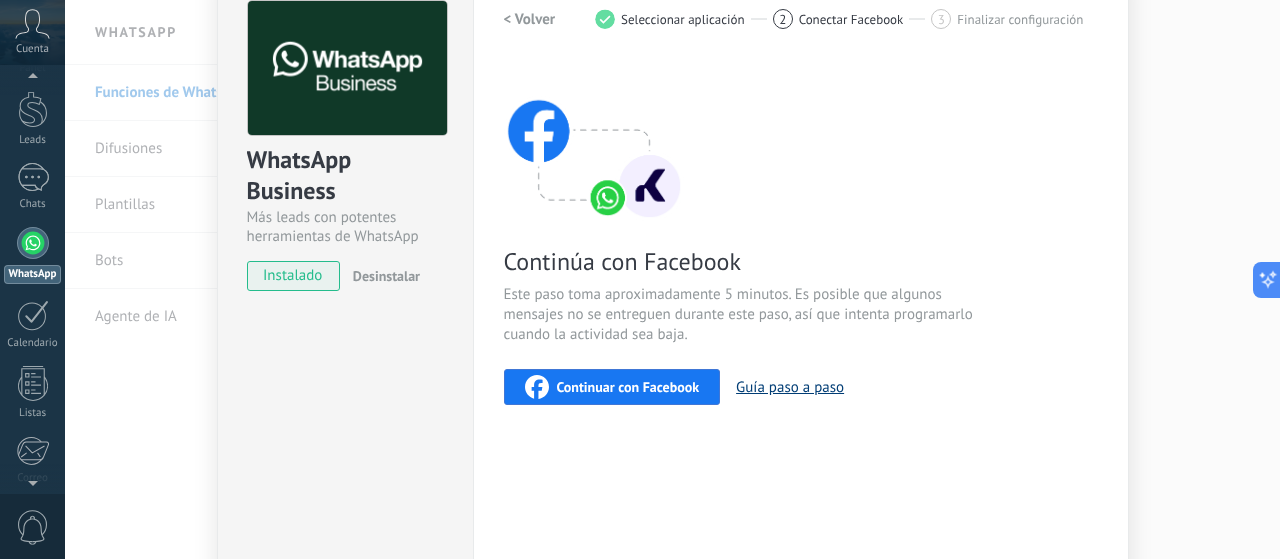 click on "Guía paso a paso" at bounding box center [790, 387] 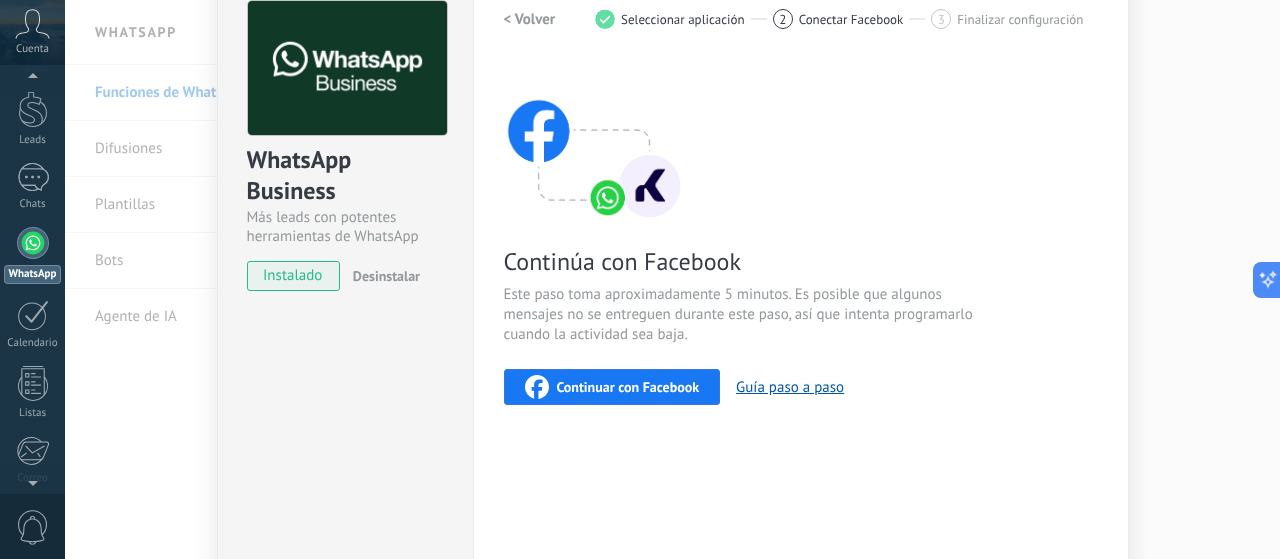 click on "Continuar con Facebook" at bounding box center (628, 387) 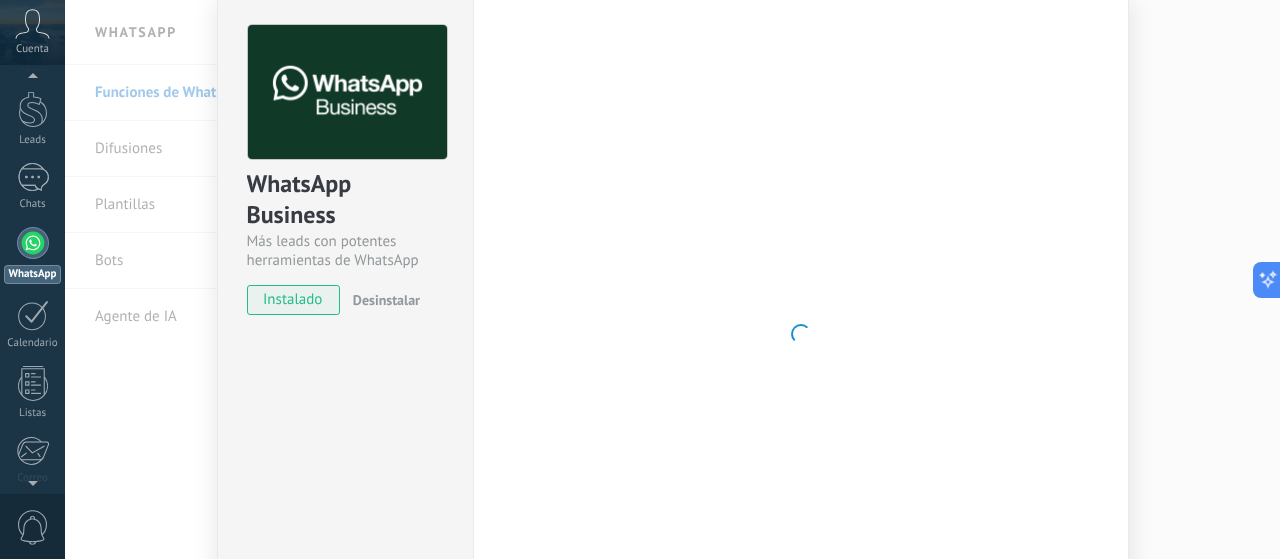scroll, scrollTop: 0, scrollLeft: 0, axis: both 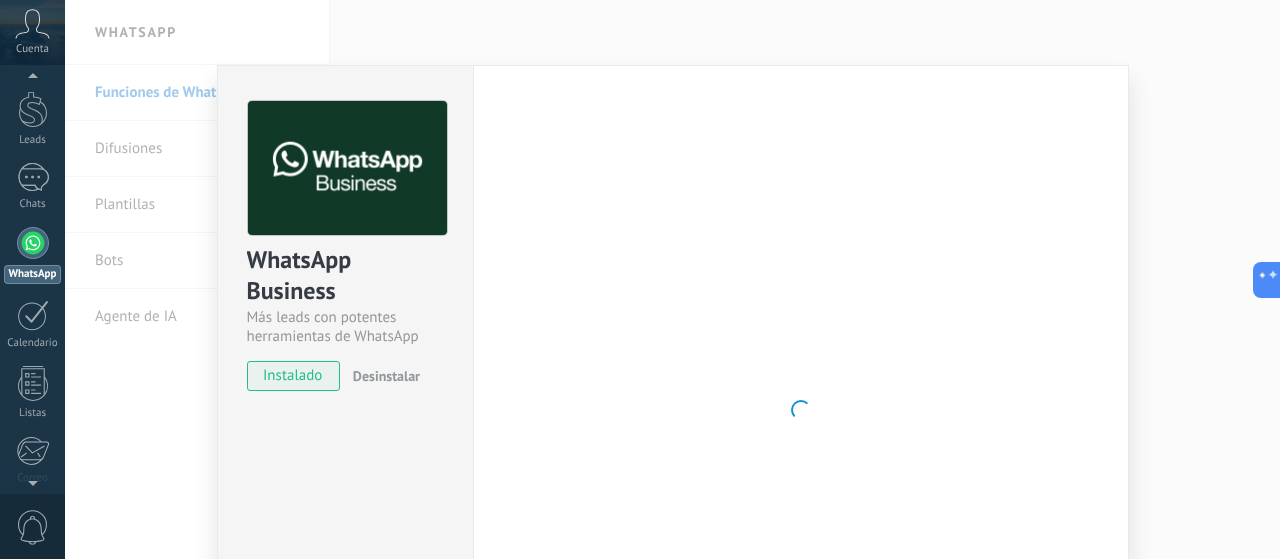 click at bounding box center [801, 410] 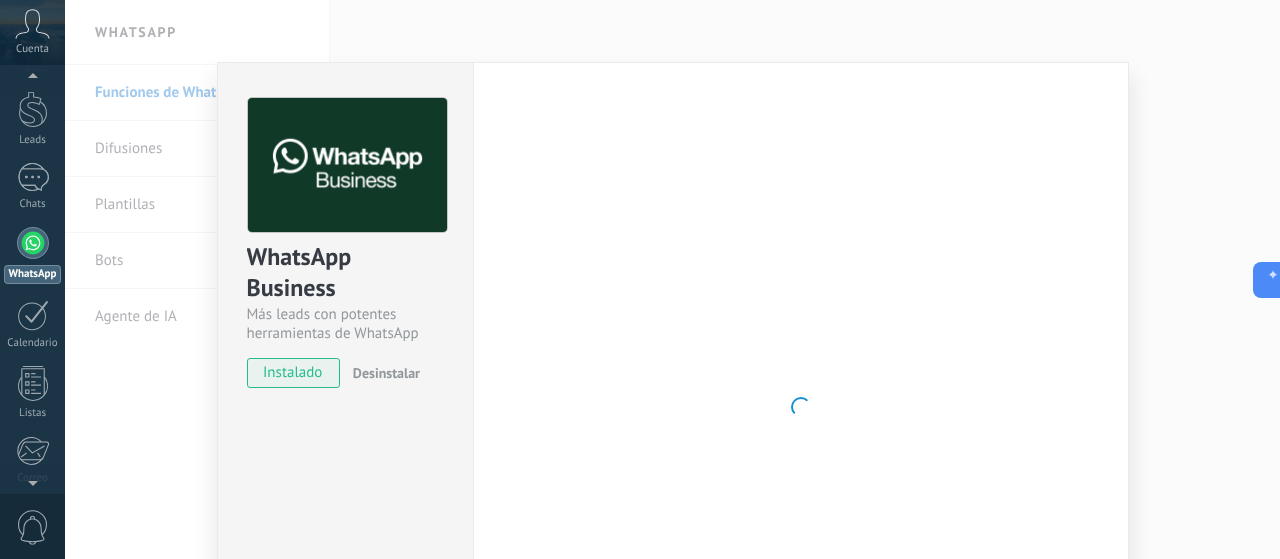 scroll, scrollTop: 0, scrollLeft: 0, axis: both 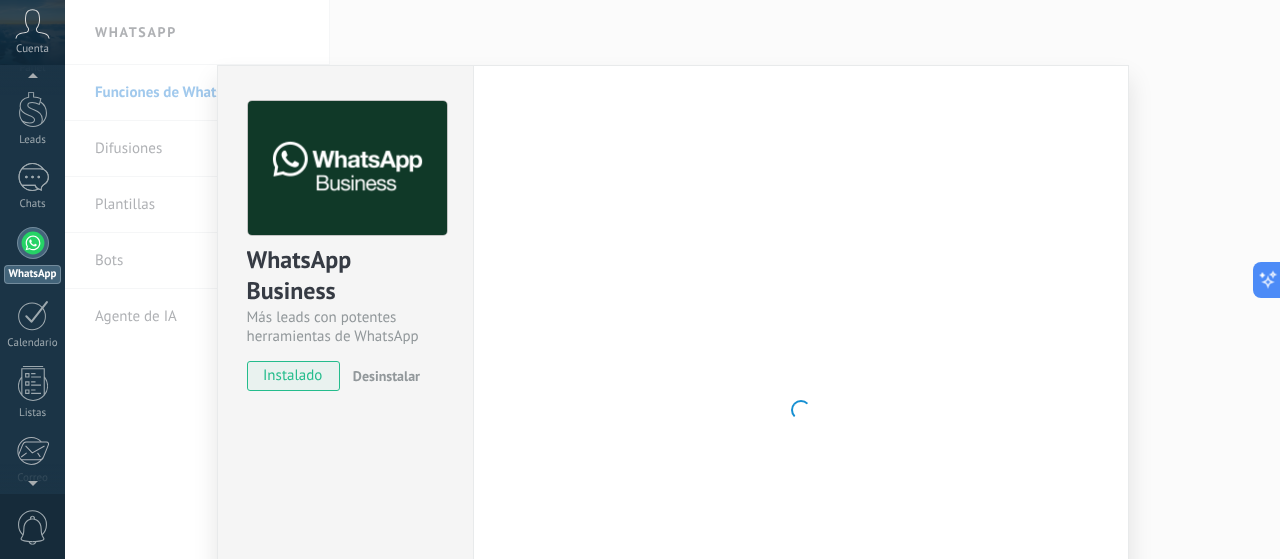 click at bounding box center (801, 410) 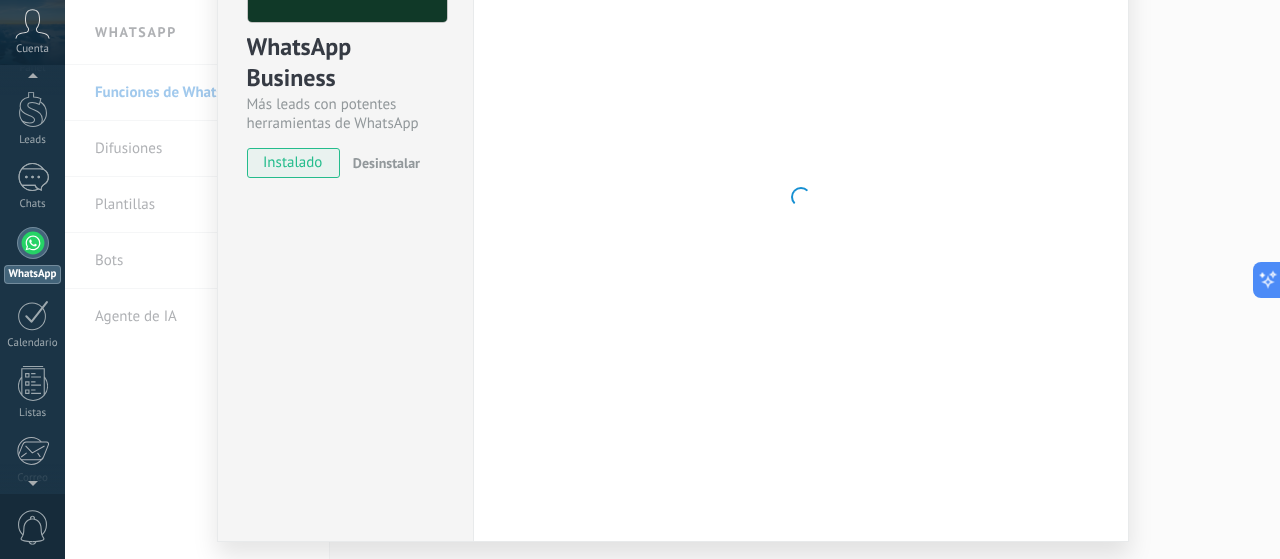 scroll, scrollTop: 271, scrollLeft: 0, axis: vertical 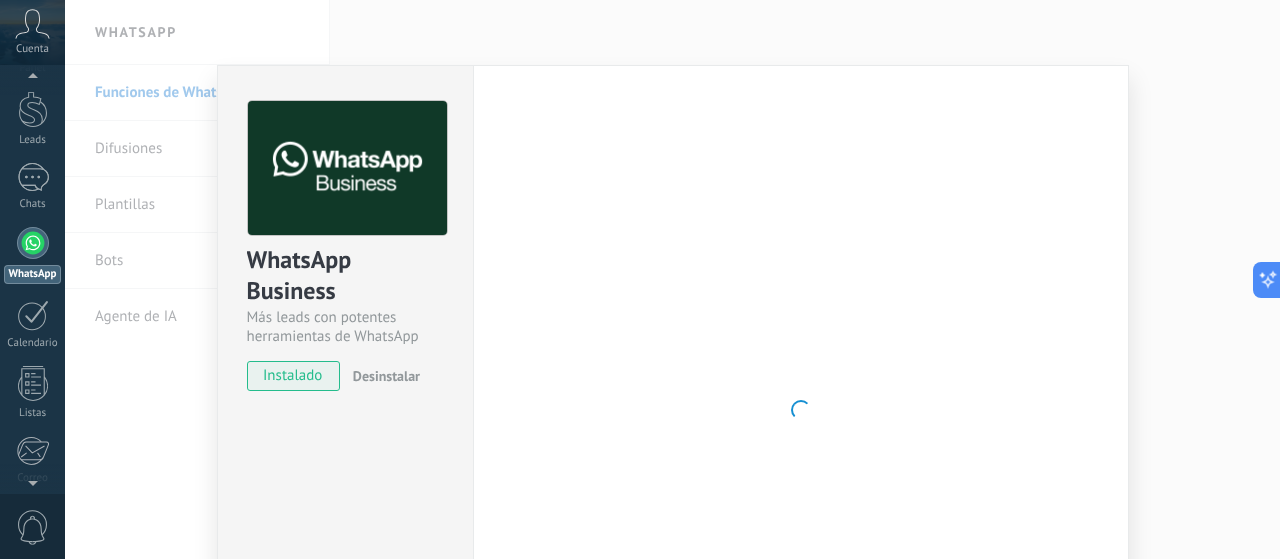 click at bounding box center [801, 410] 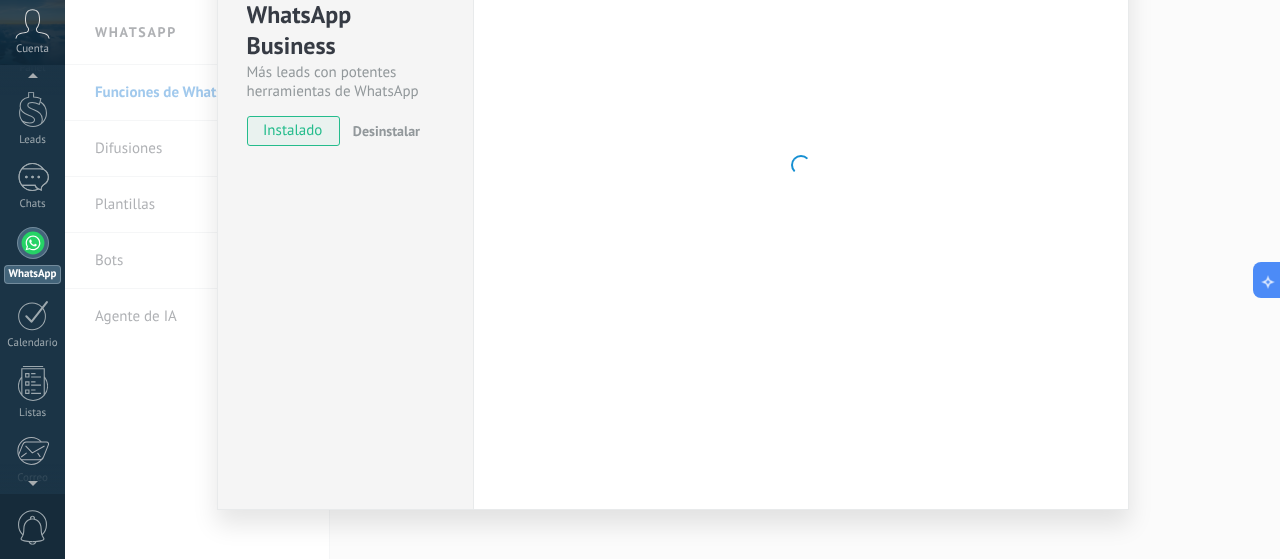 scroll, scrollTop: 271, scrollLeft: 0, axis: vertical 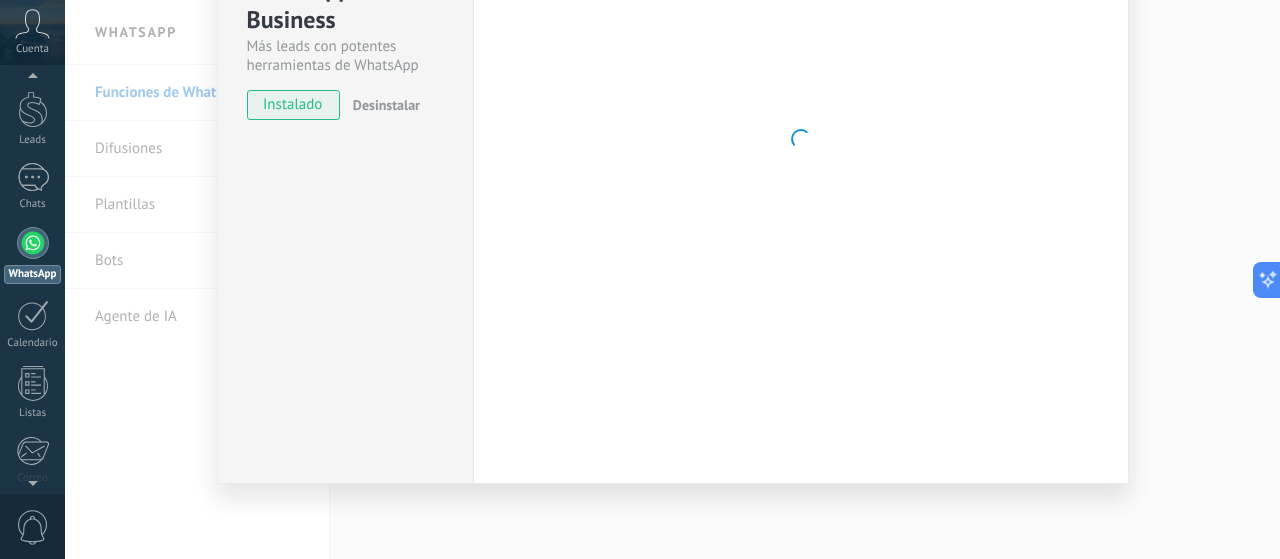 click at bounding box center [801, 139] 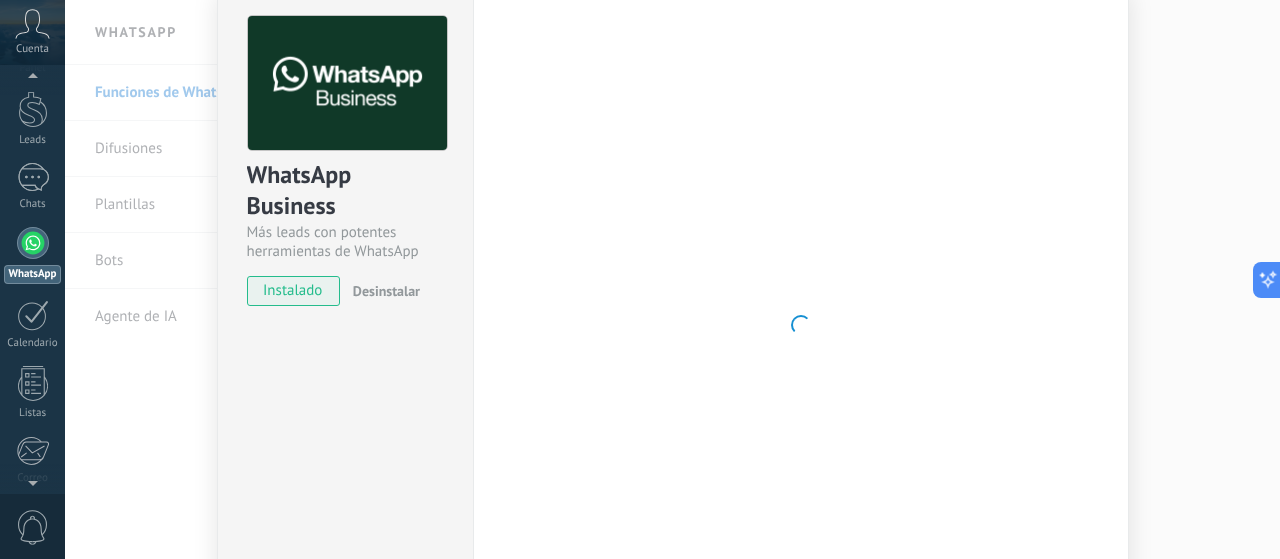 scroll, scrollTop: 0, scrollLeft: 0, axis: both 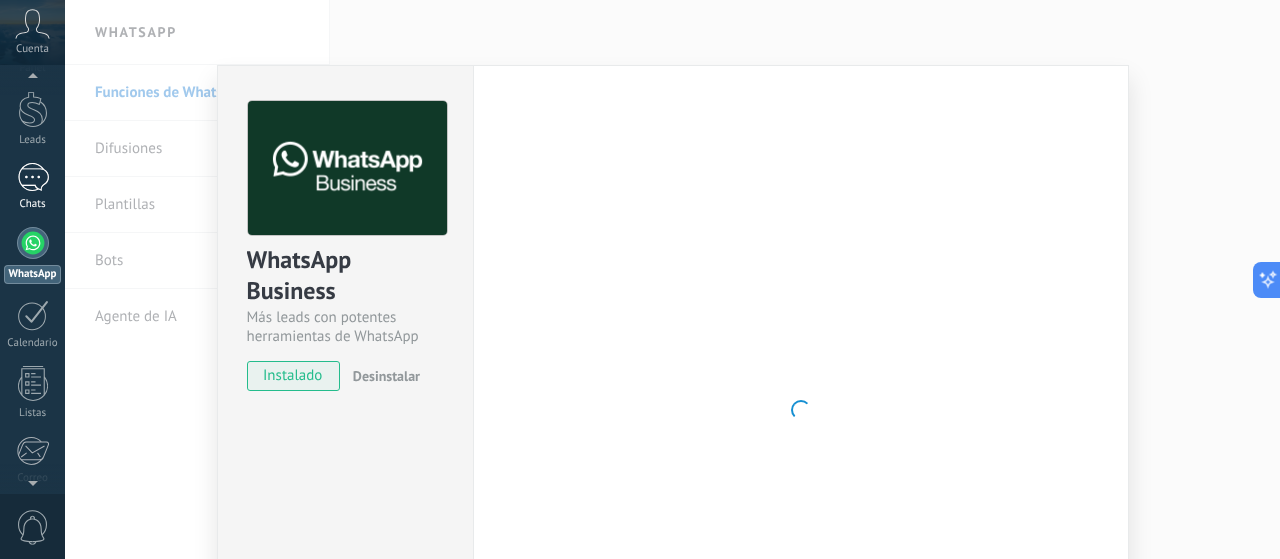click on "1
Chats" at bounding box center (32, 187) 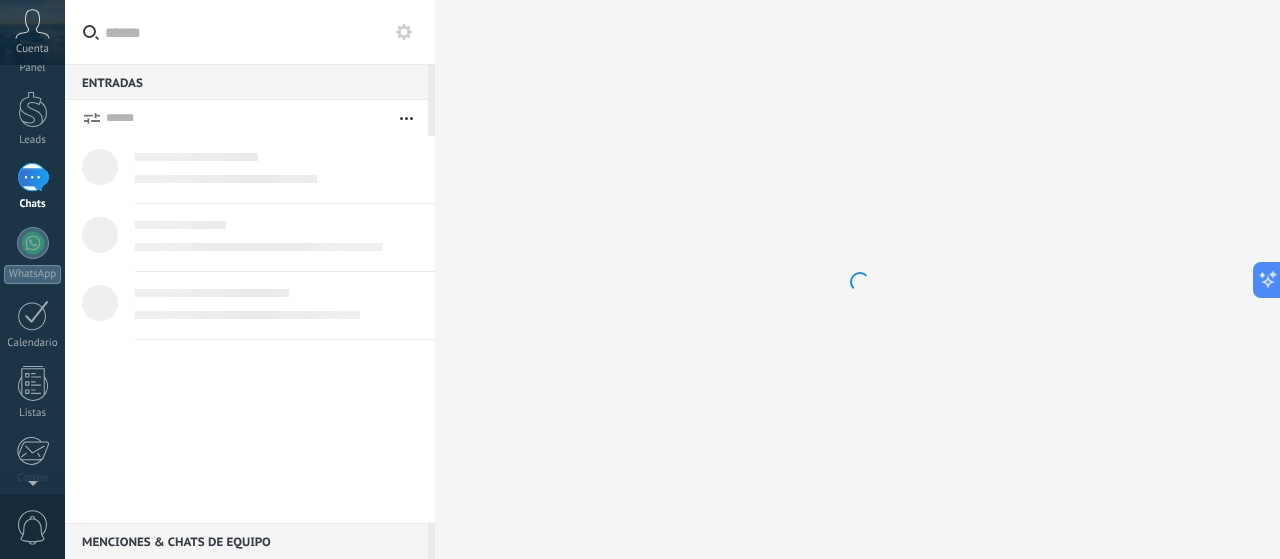 scroll, scrollTop: 0, scrollLeft: 0, axis: both 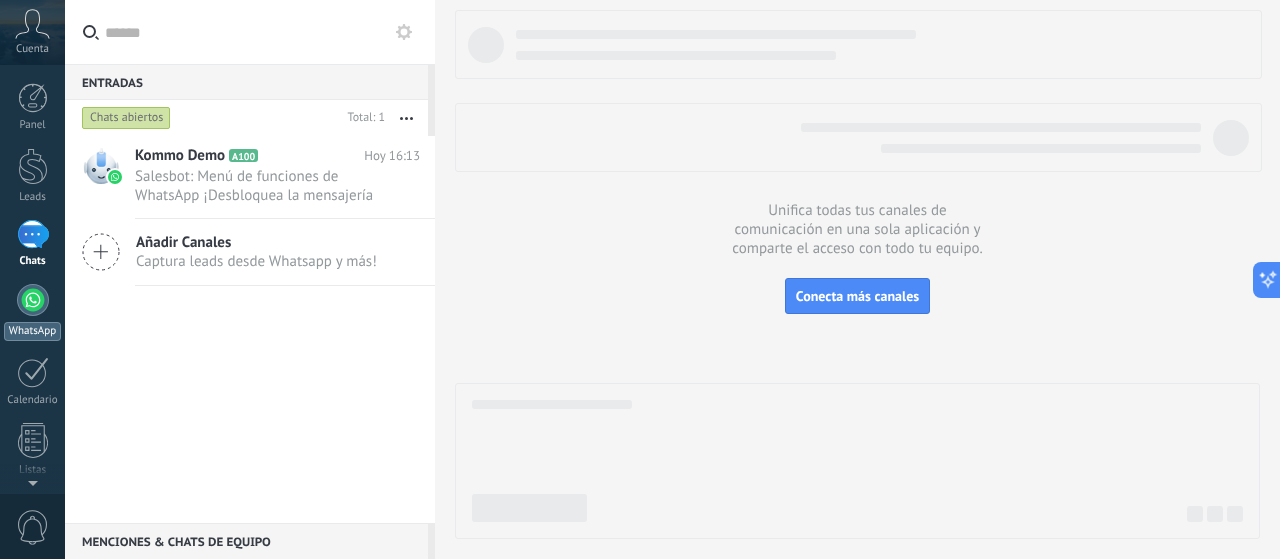 click on "WhatsApp" at bounding box center [32, 331] 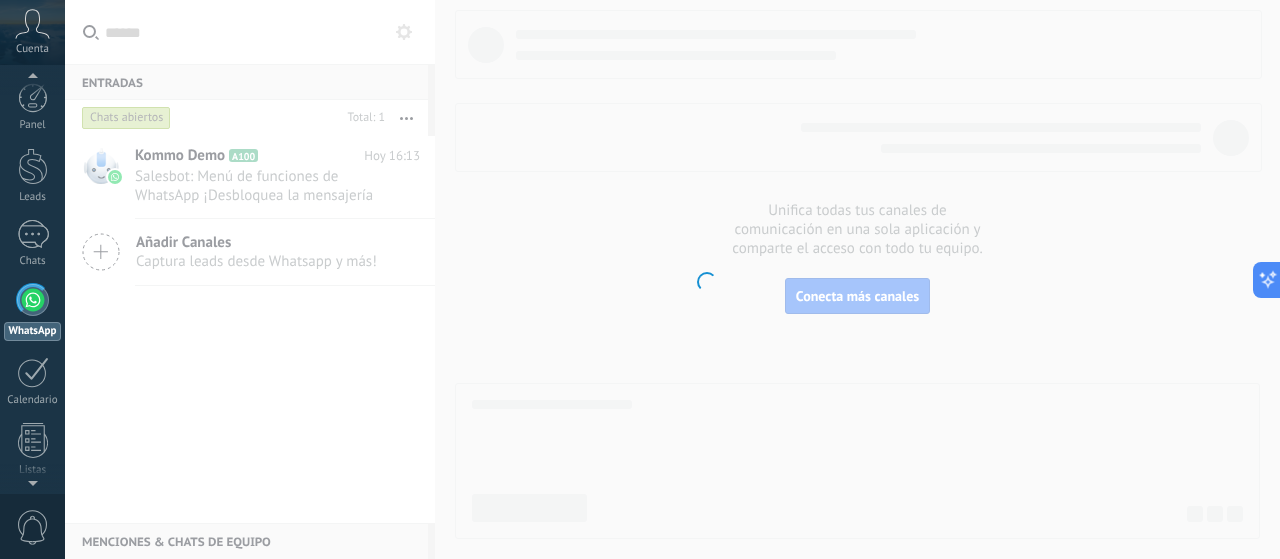 scroll, scrollTop: 57, scrollLeft: 0, axis: vertical 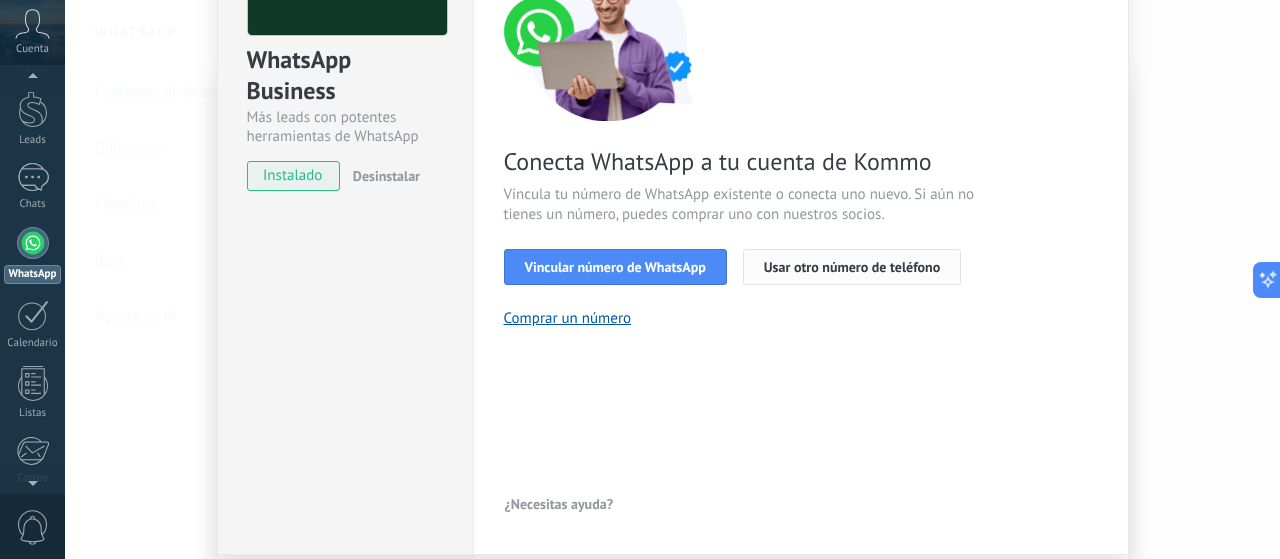click on "Usar otro número de teléfono" at bounding box center (852, 267) 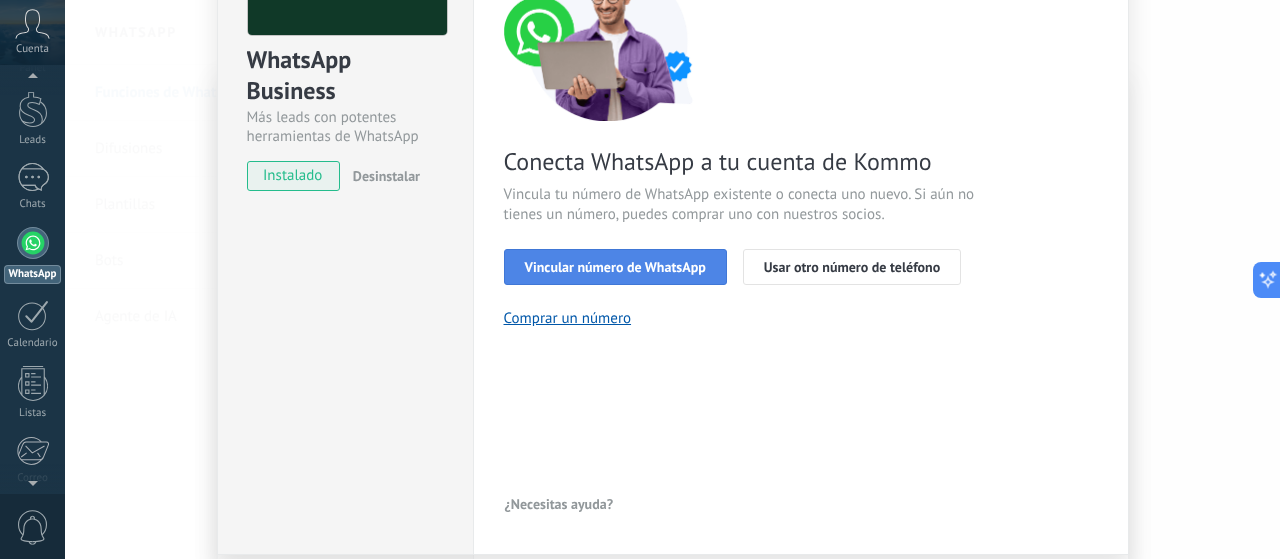 click on "Vincular número de WhatsApp" at bounding box center (615, 267) 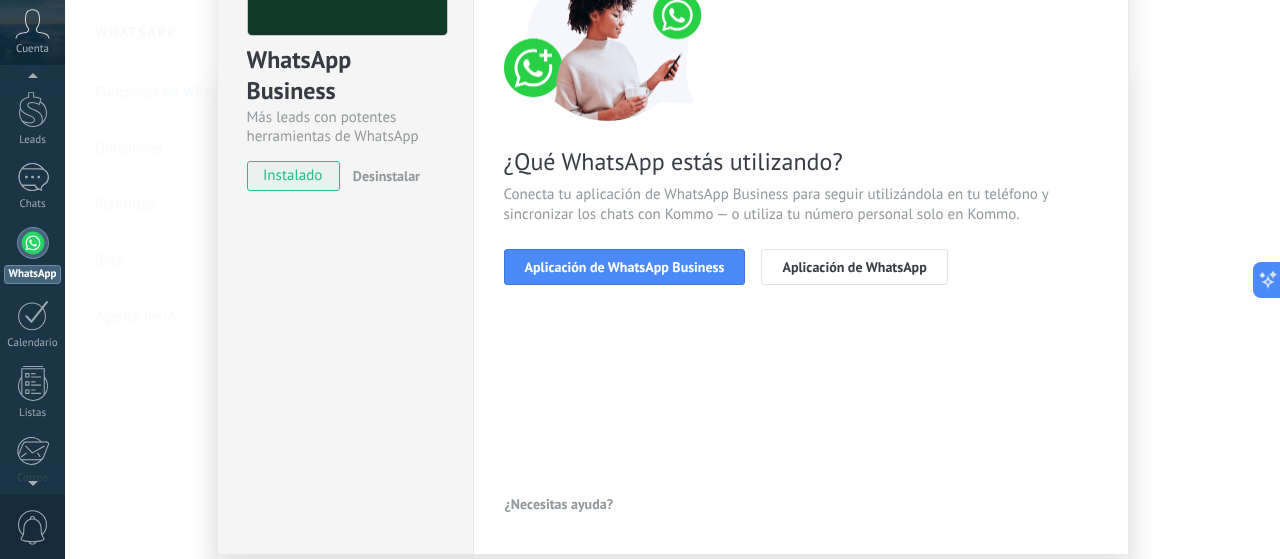 click on "Aplicación de WhatsApp Business" at bounding box center (625, 267) 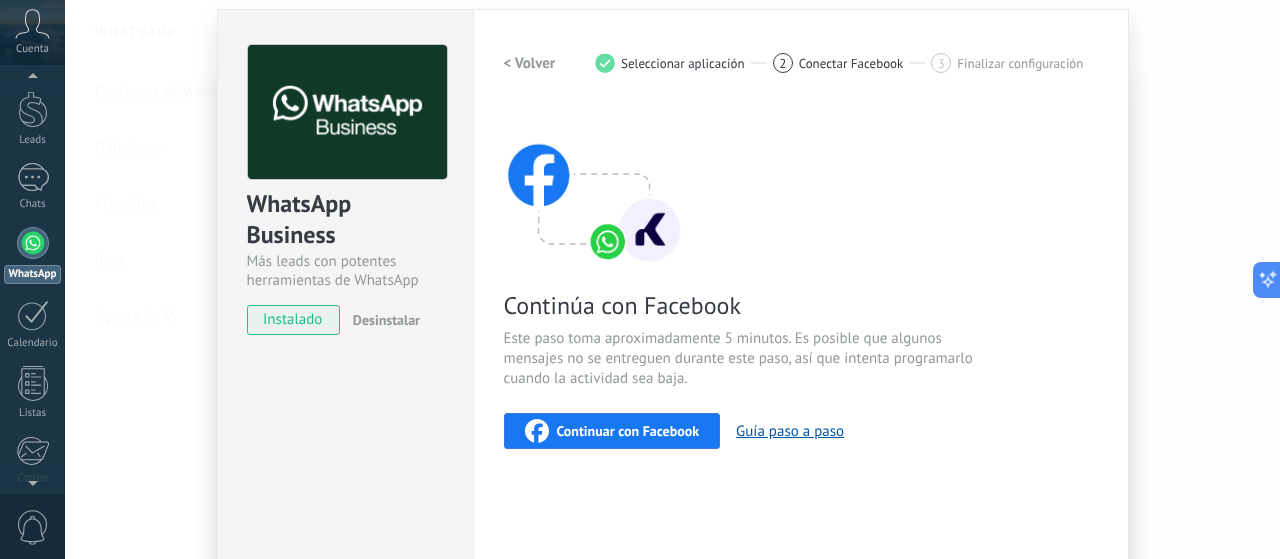 scroll, scrollTop: 0, scrollLeft: 0, axis: both 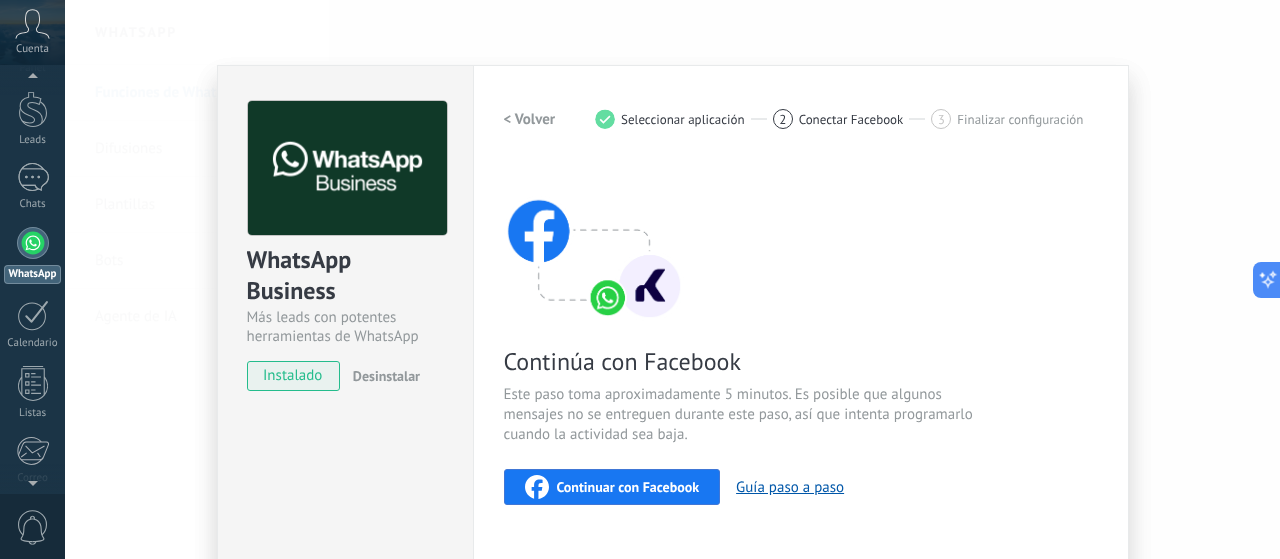 click on "< Volver" at bounding box center (530, 119) 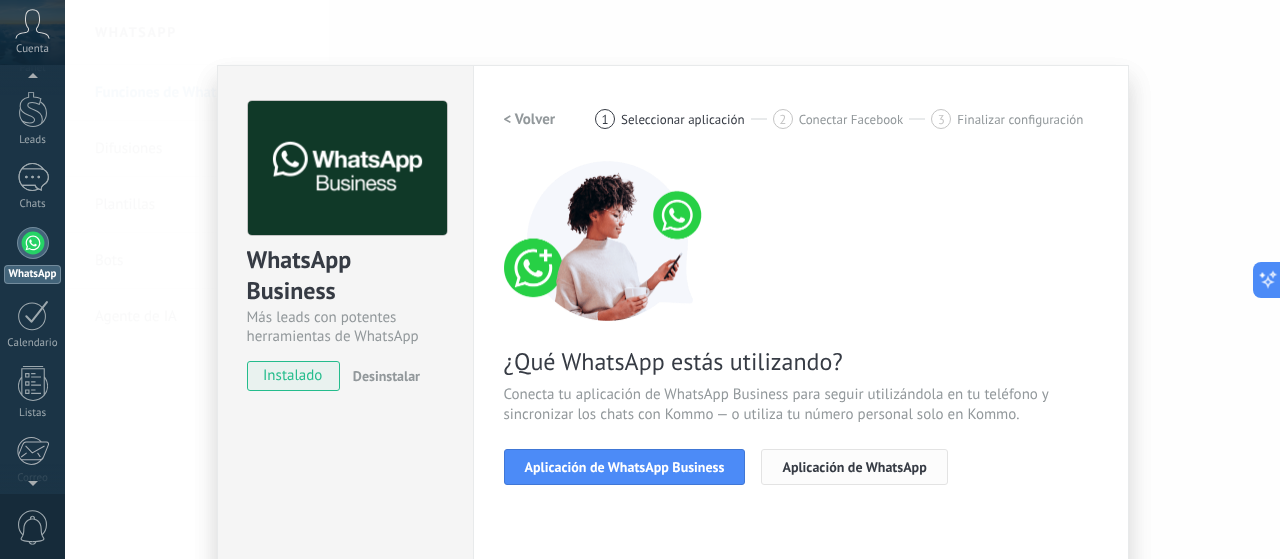 click on "Aplicación de WhatsApp" at bounding box center (854, 467) 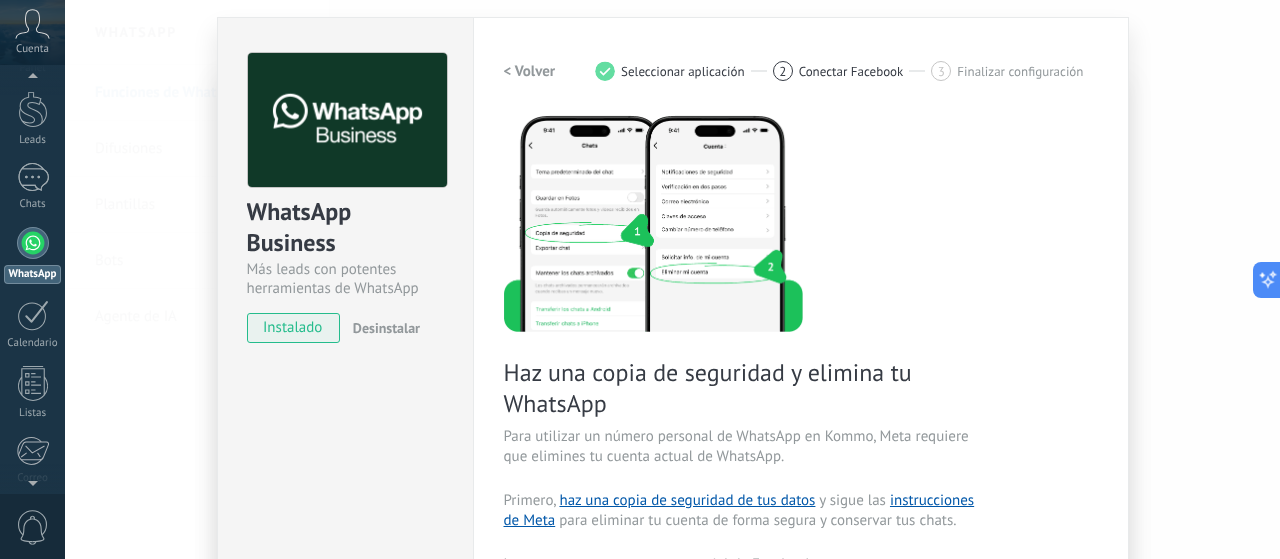 scroll, scrollTop: 0, scrollLeft: 0, axis: both 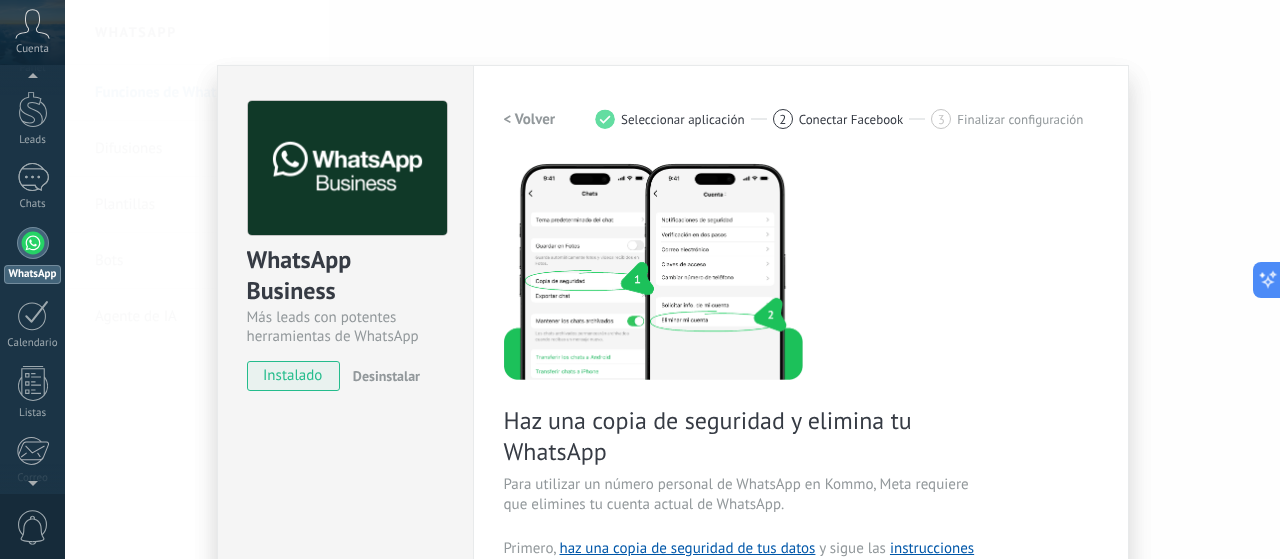 click on "< Volver" at bounding box center [530, 119] 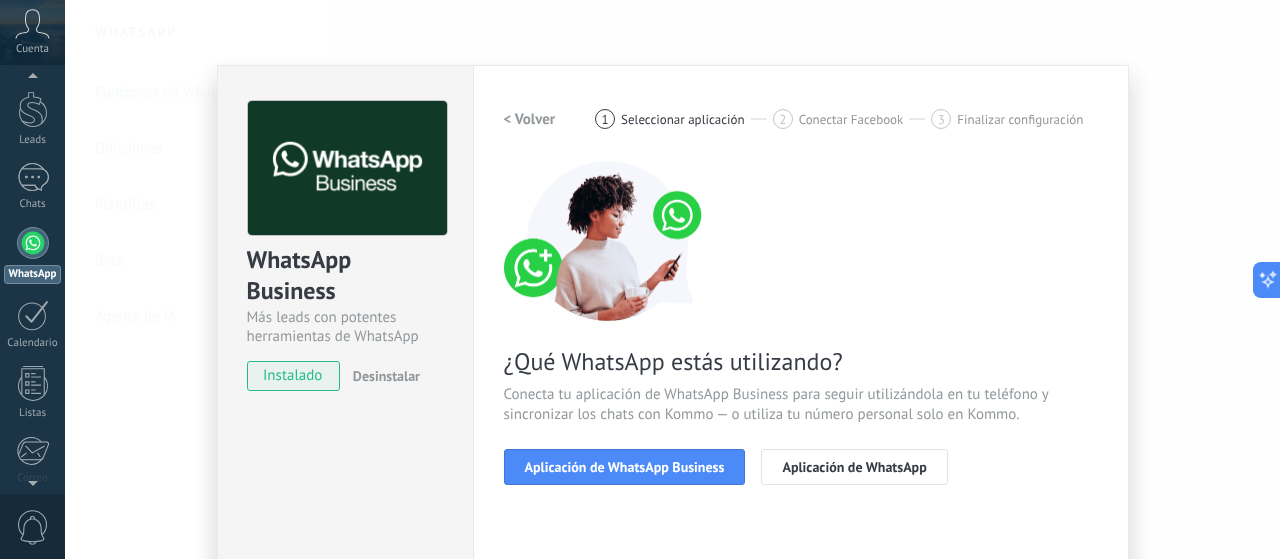 click on "< Volver" at bounding box center [530, 119] 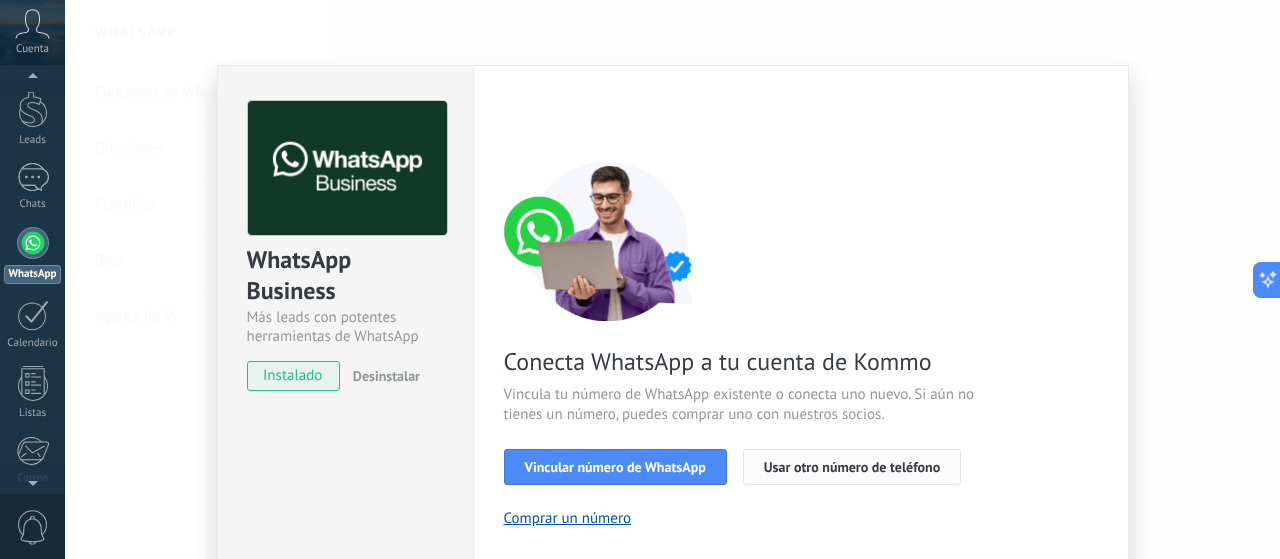 click on "Usar otro número de teléfono" at bounding box center [852, 467] 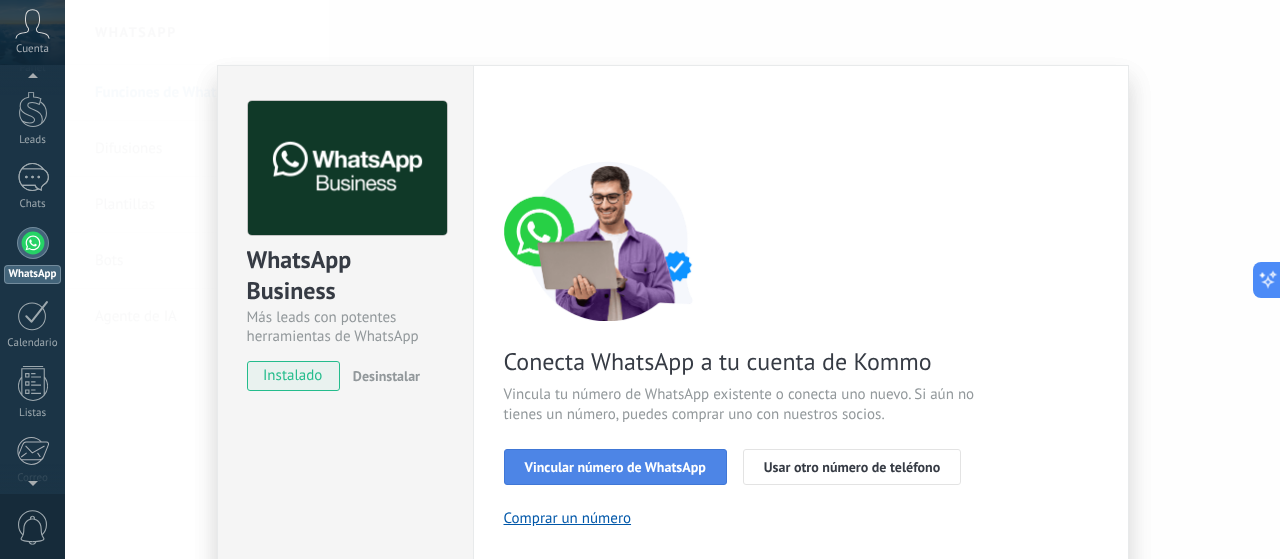 click on "Vincular número de WhatsApp" at bounding box center [615, 467] 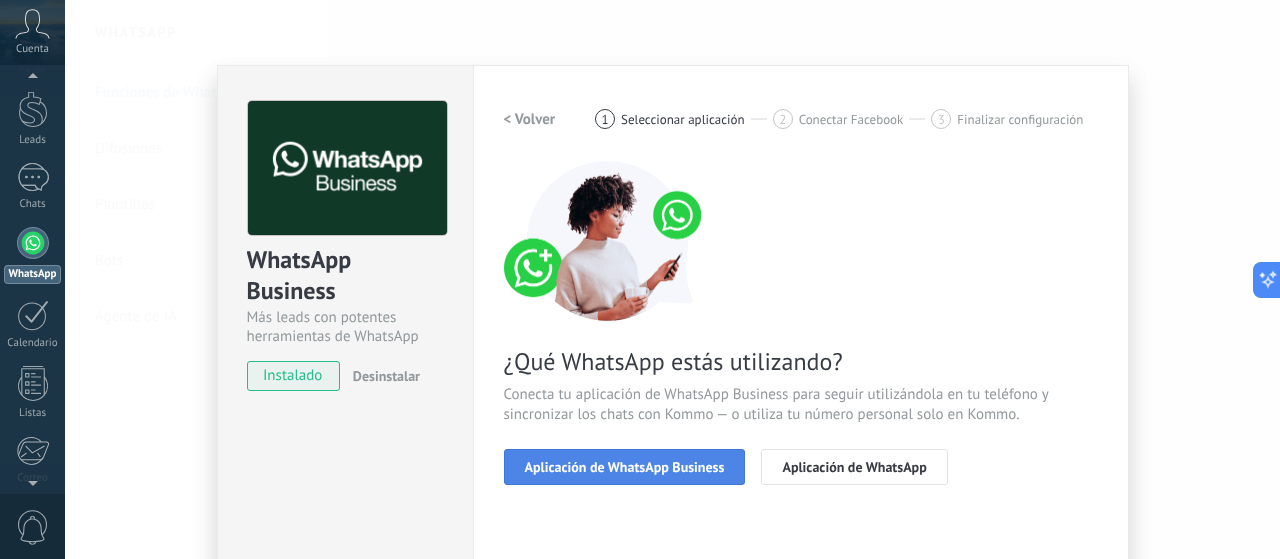 click on "Aplicación de WhatsApp Business" at bounding box center (625, 467) 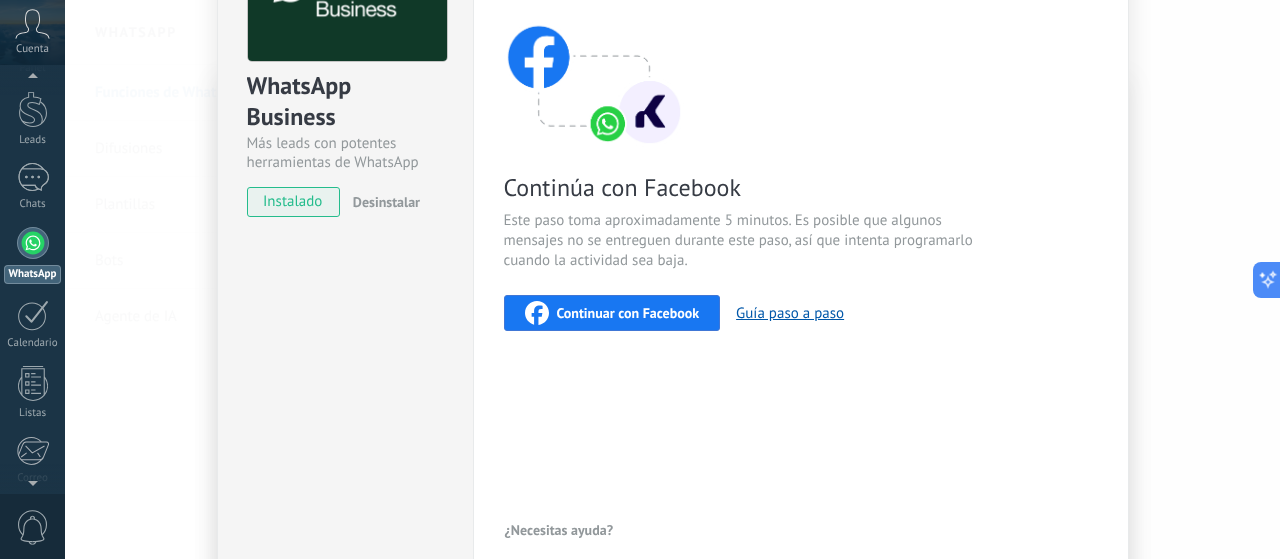 scroll, scrollTop: 200, scrollLeft: 0, axis: vertical 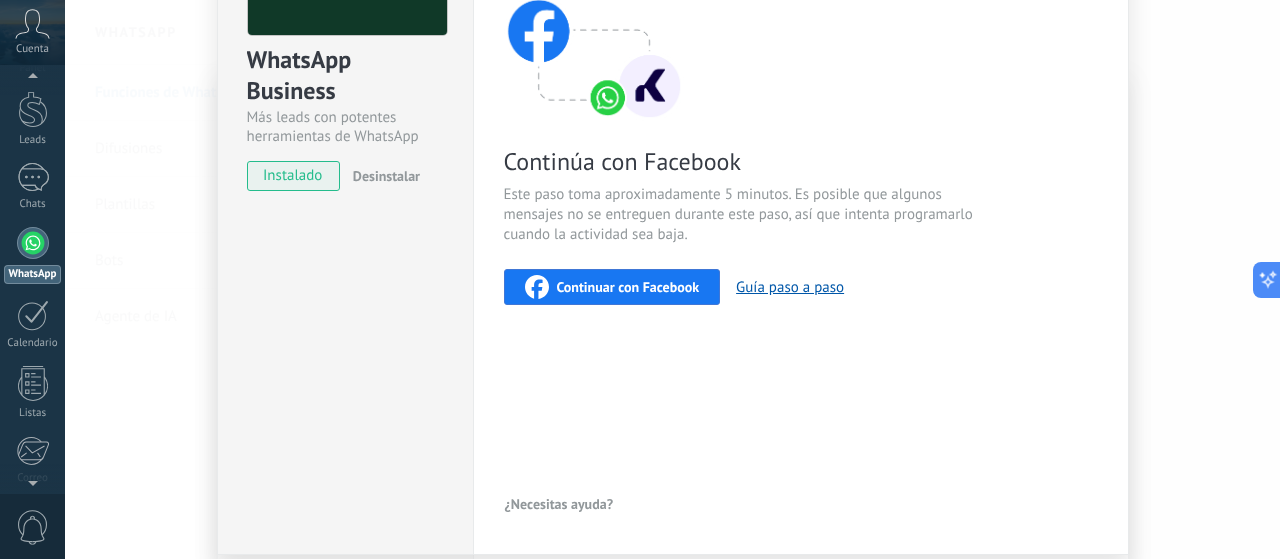 click on "Continúa con Facebook Este paso toma aproximadamente 5 minutos. Es posible que algunos mensajes no se entreguen durante este paso, así que intenta programarlo cuando la actividad sea baja. Continuar con Facebook Guía paso a paso" at bounding box center [801, 133] 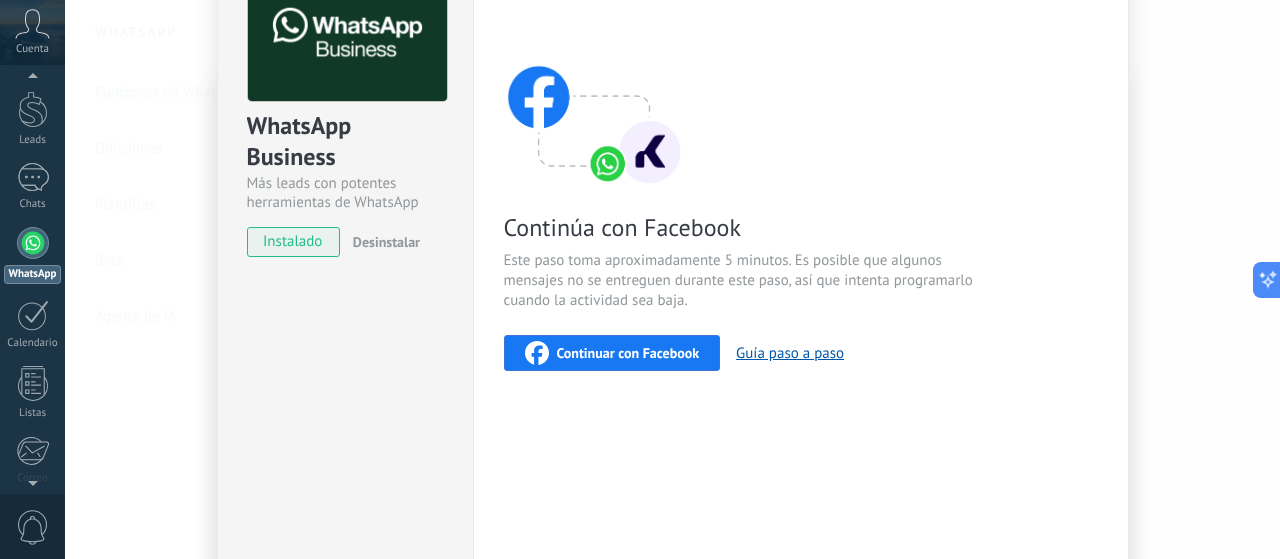 scroll, scrollTop: 100, scrollLeft: 0, axis: vertical 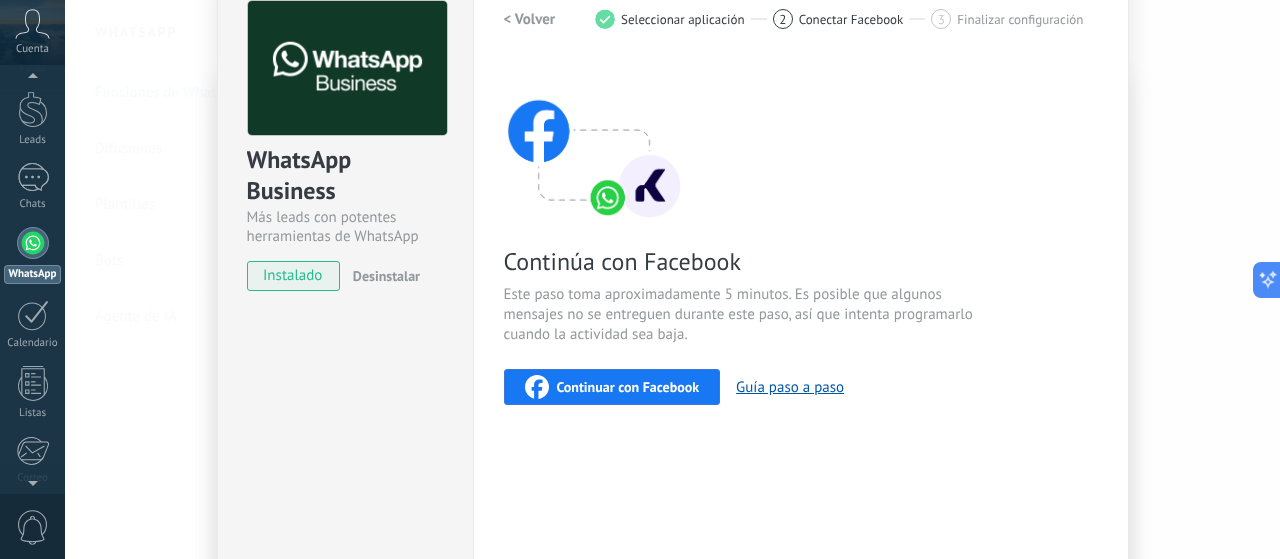 click on "Continuar con Facebook Guía paso a paso" at bounding box center (801, 387) 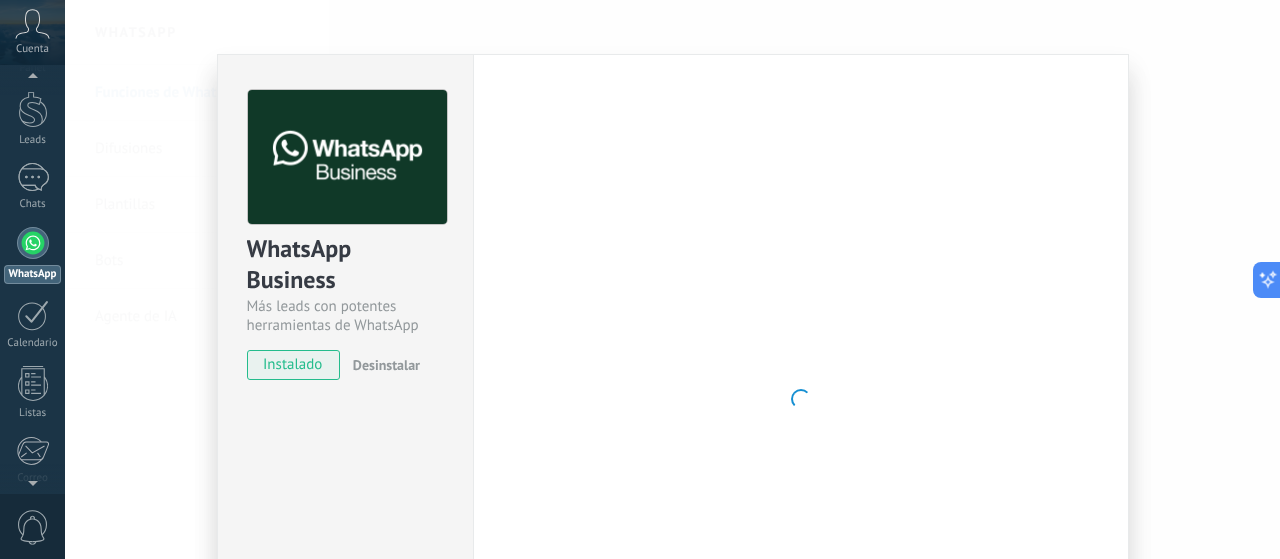 scroll, scrollTop: 0, scrollLeft: 0, axis: both 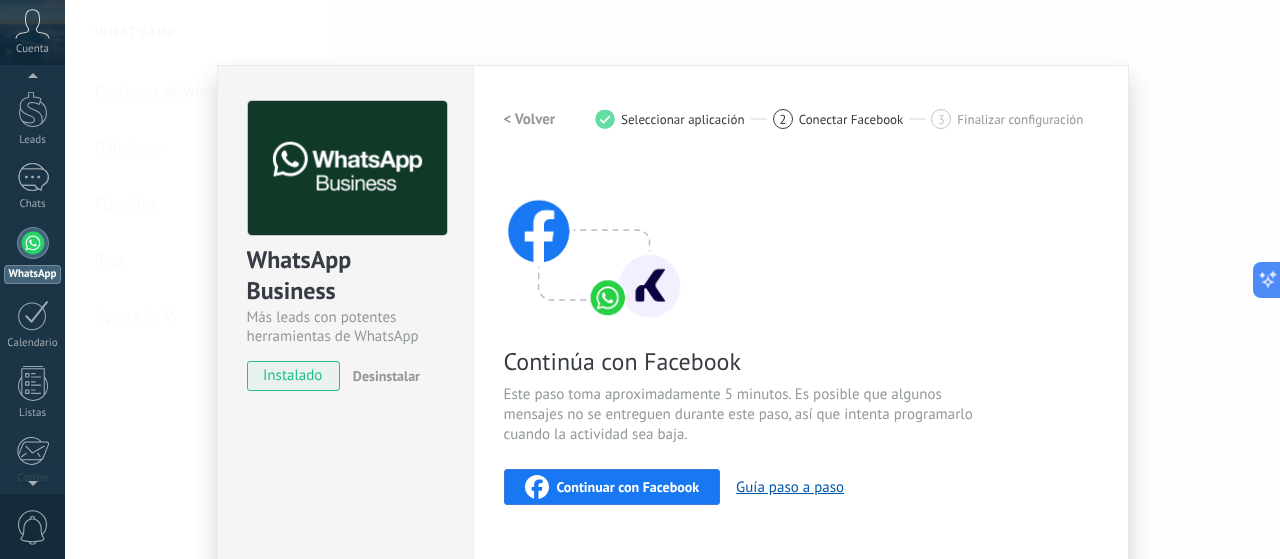 click on "Continuar con Facebook" at bounding box center (628, 487) 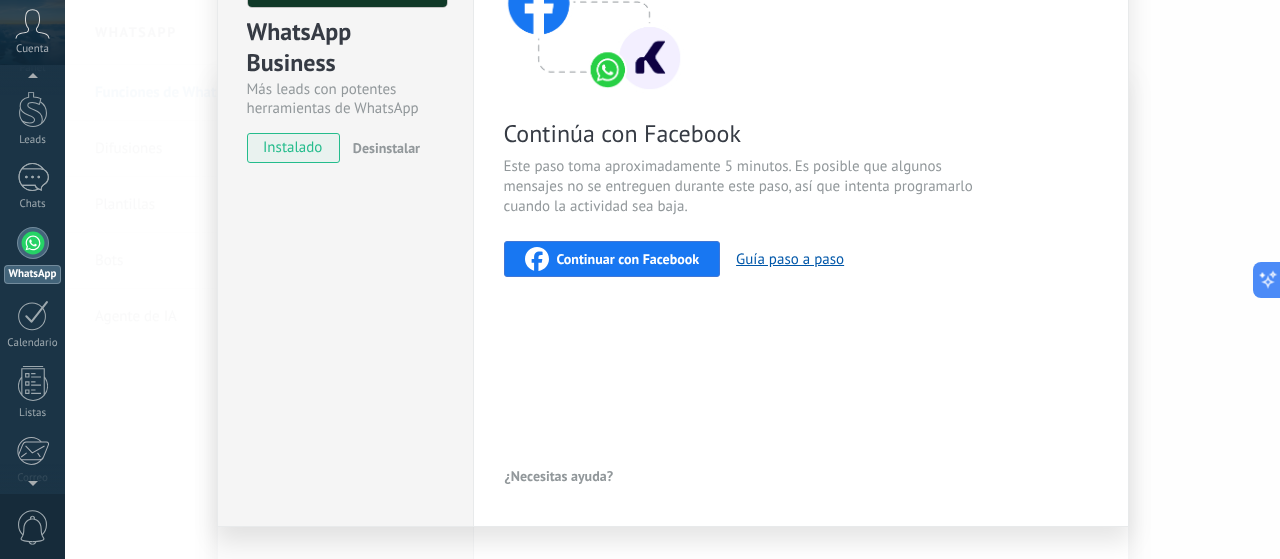scroll, scrollTop: 271, scrollLeft: 0, axis: vertical 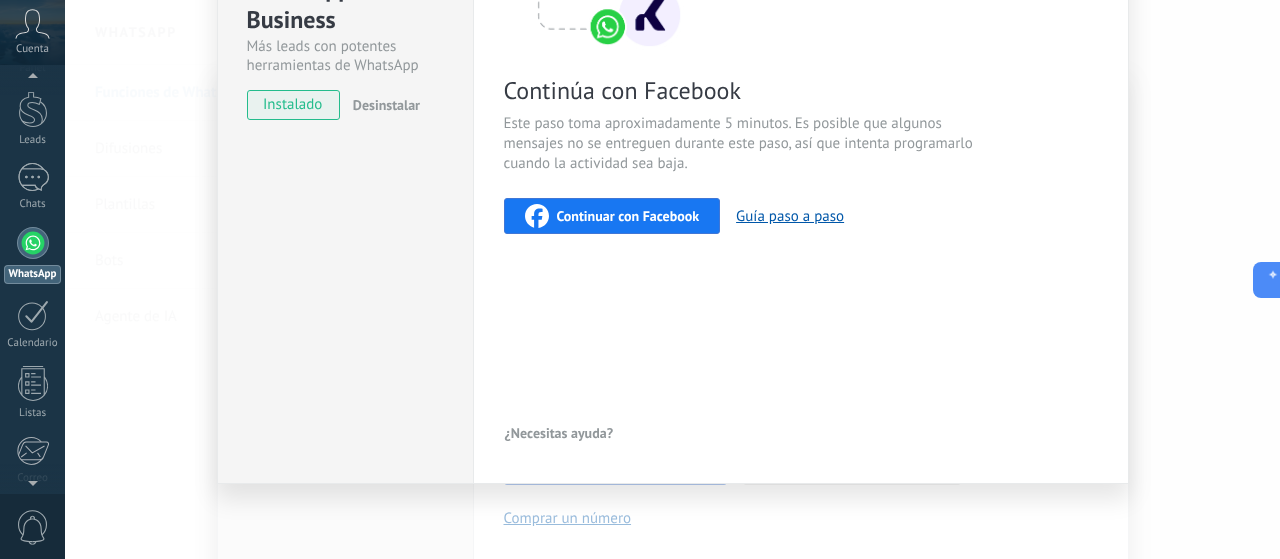 click on "¿Necesitas ayuda?" at bounding box center [559, 433] 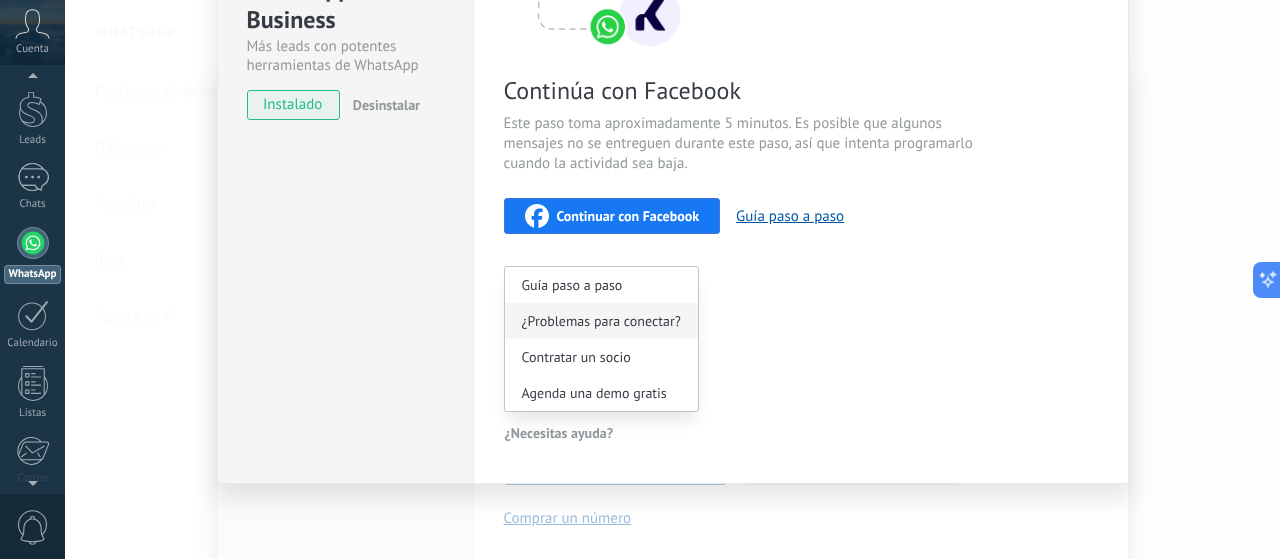 click on "¿Problemas para conectar?" at bounding box center (601, 321) 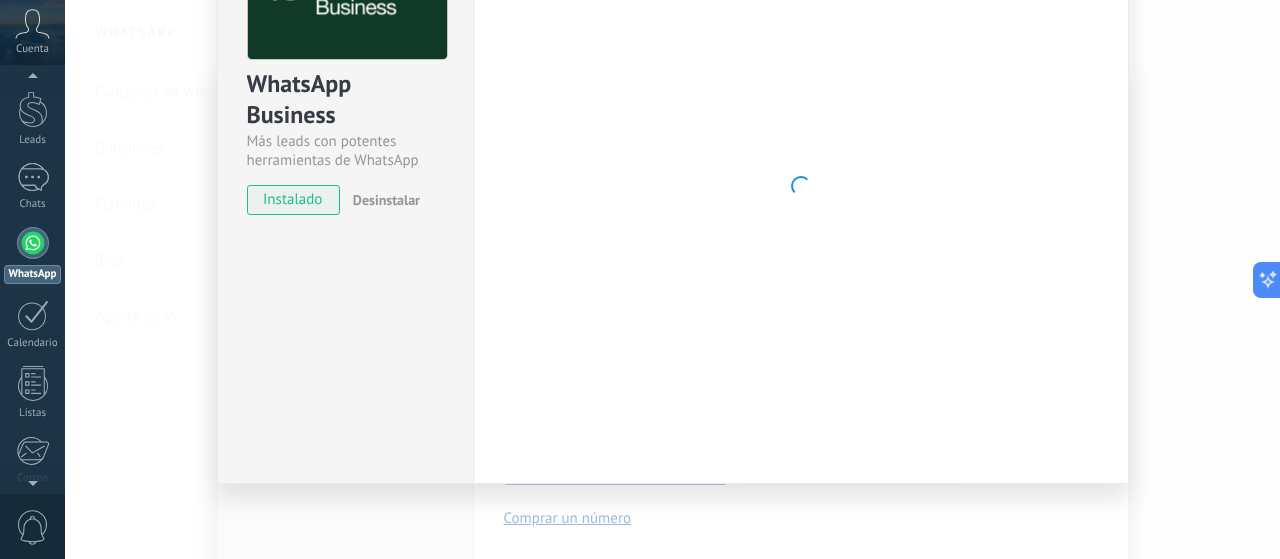 scroll, scrollTop: 176, scrollLeft: 0, axis: vertical 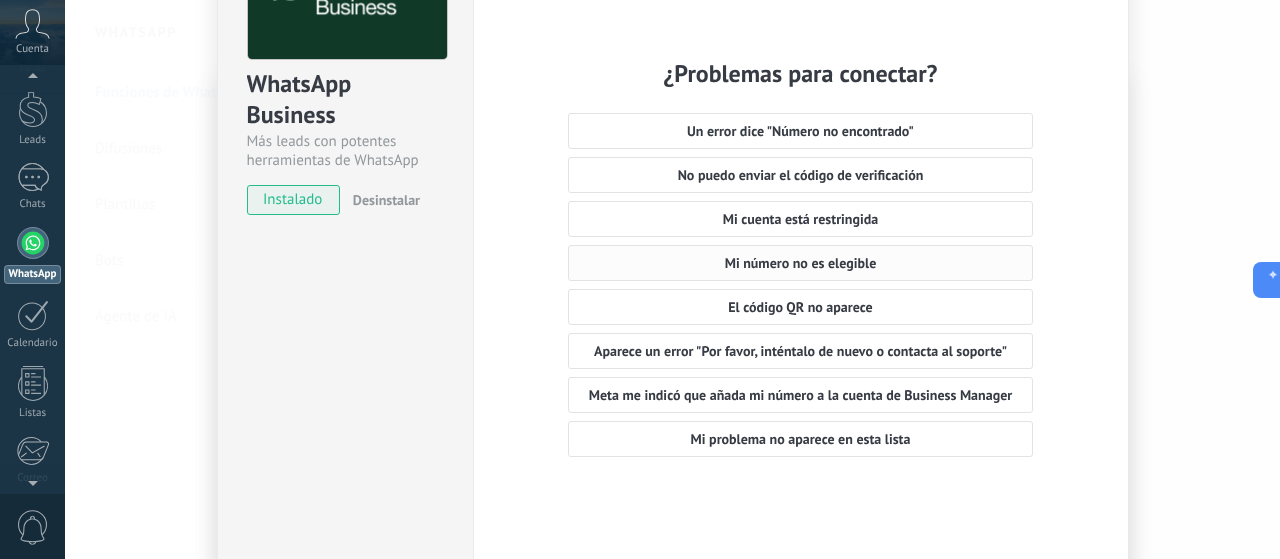 click on "Mi número no es elegible" at bounding box center [800, 263] 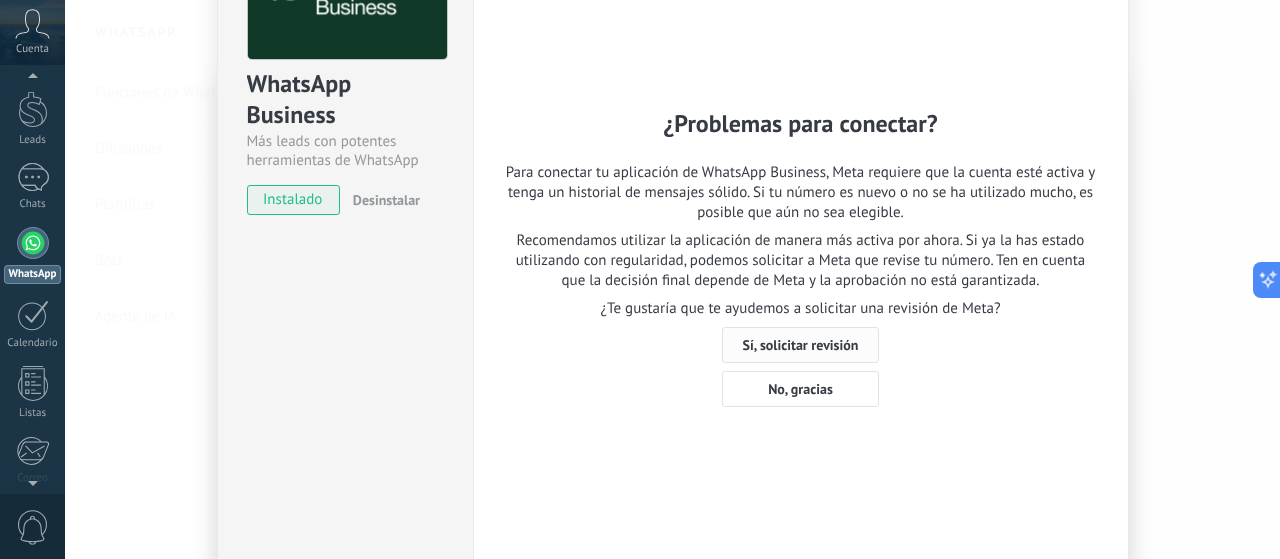 click on "Sí, solicitar revisión" at bounding box center (801, 345) 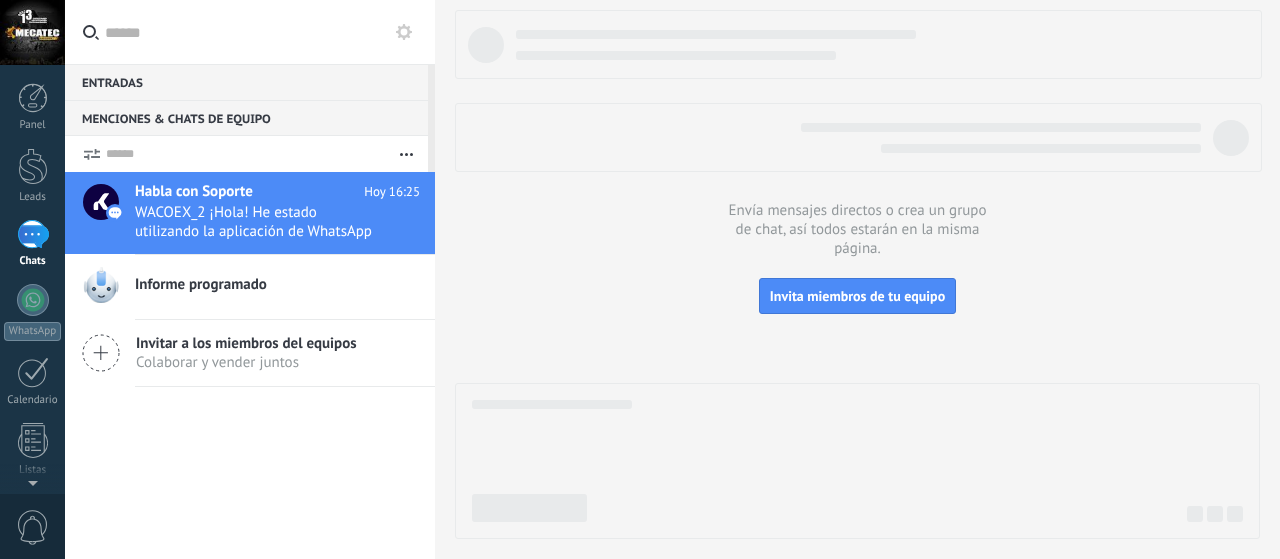 scroll, scrollTop: 0, scrollLeft: 0, axis: both 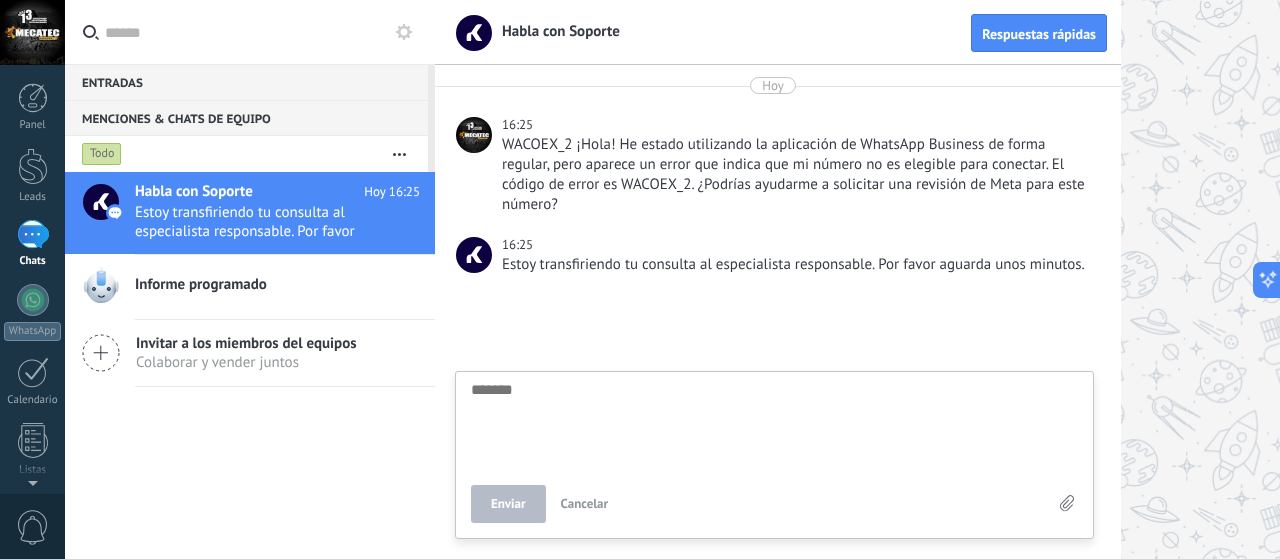 click on "Informe programado" at bounding box center [285, 287] 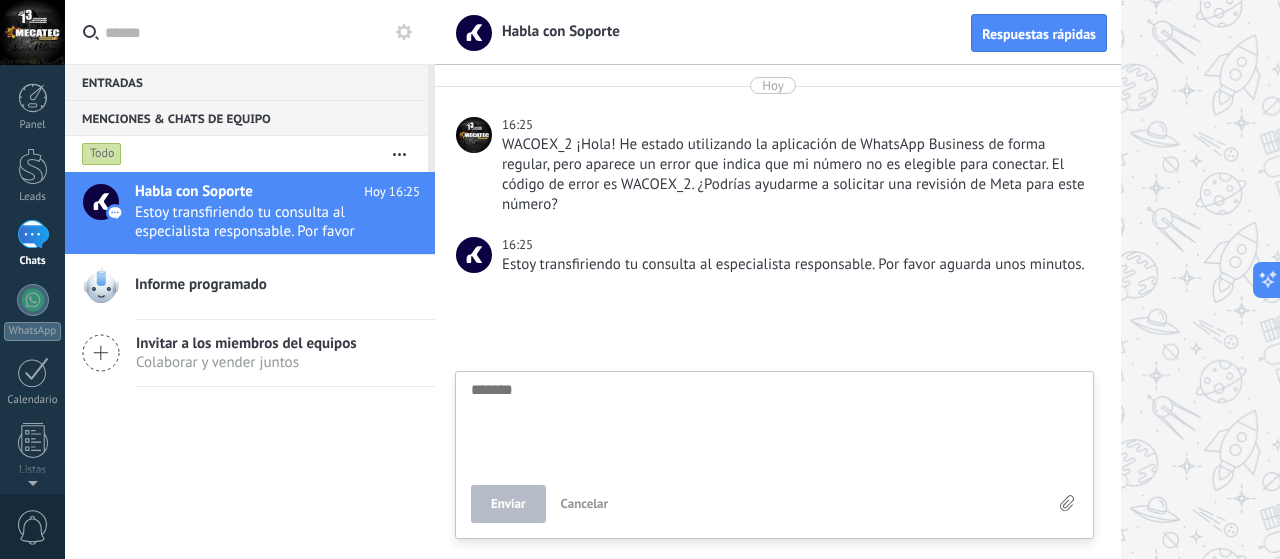 type on "*******" 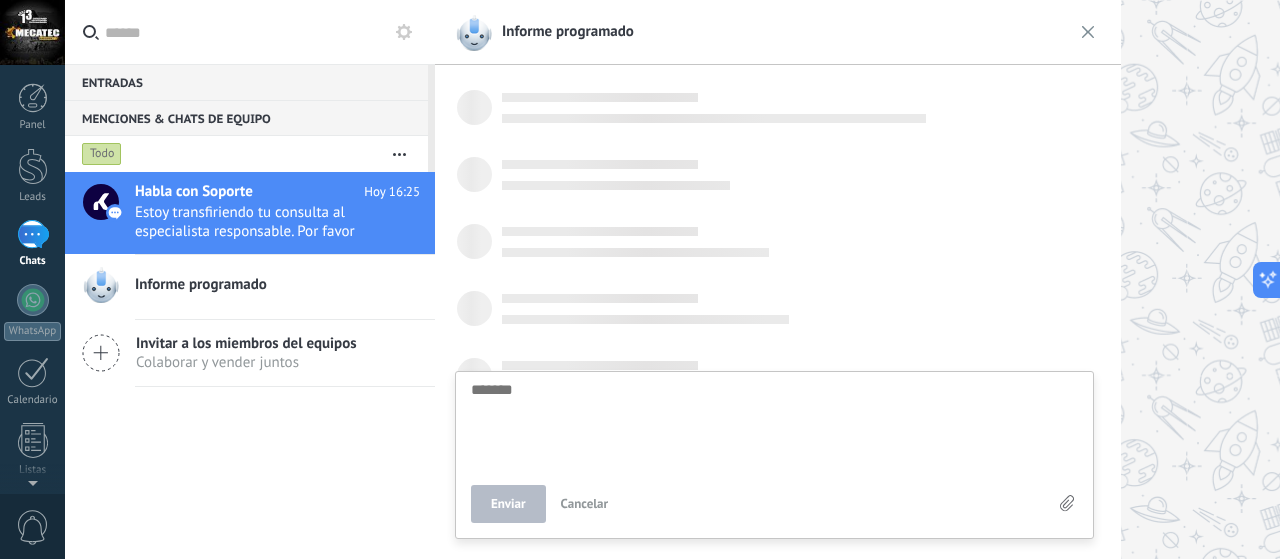 scroll, scrollTop: 19, scrollLeft: 0, axis: vertical 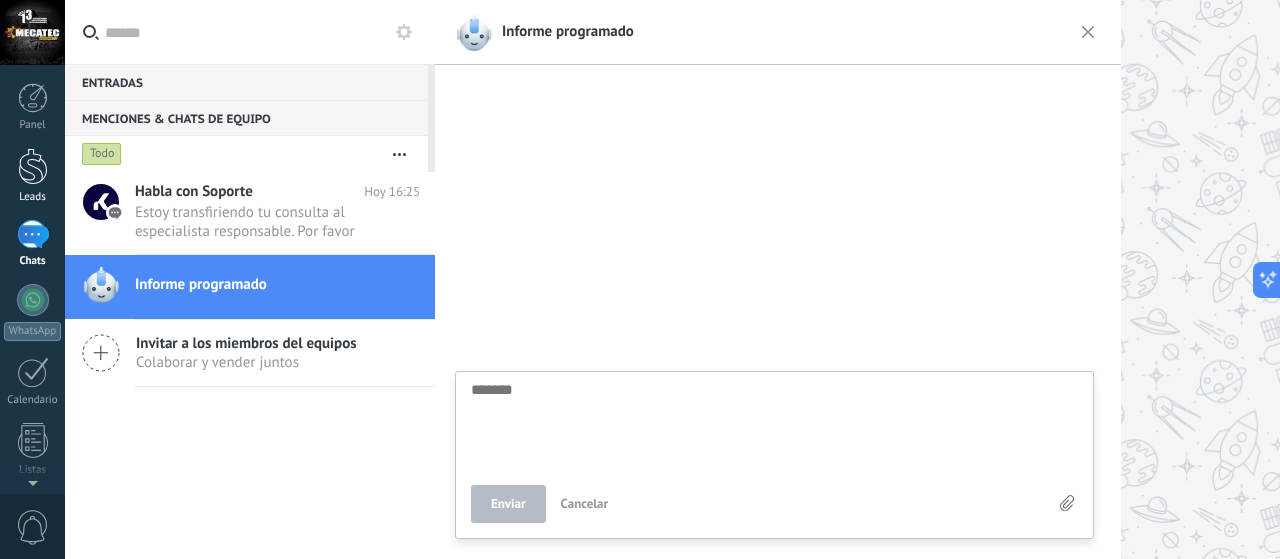 click at bounding box center [33, 166] 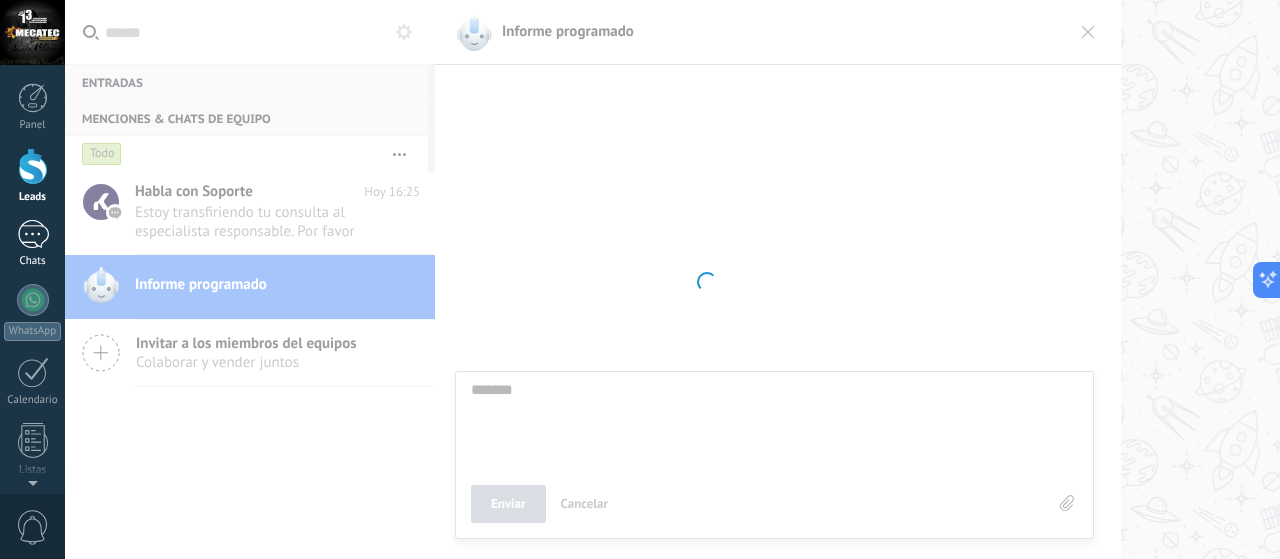 click on "Chats" at bounding box center (33, 261) 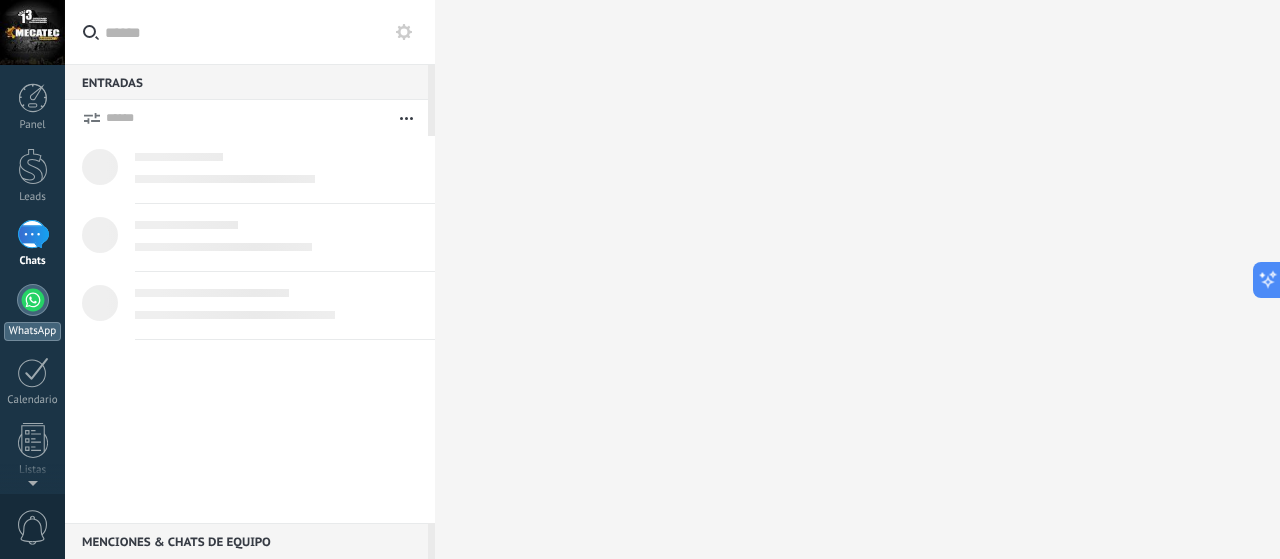 click at bounding box center (33, 300) 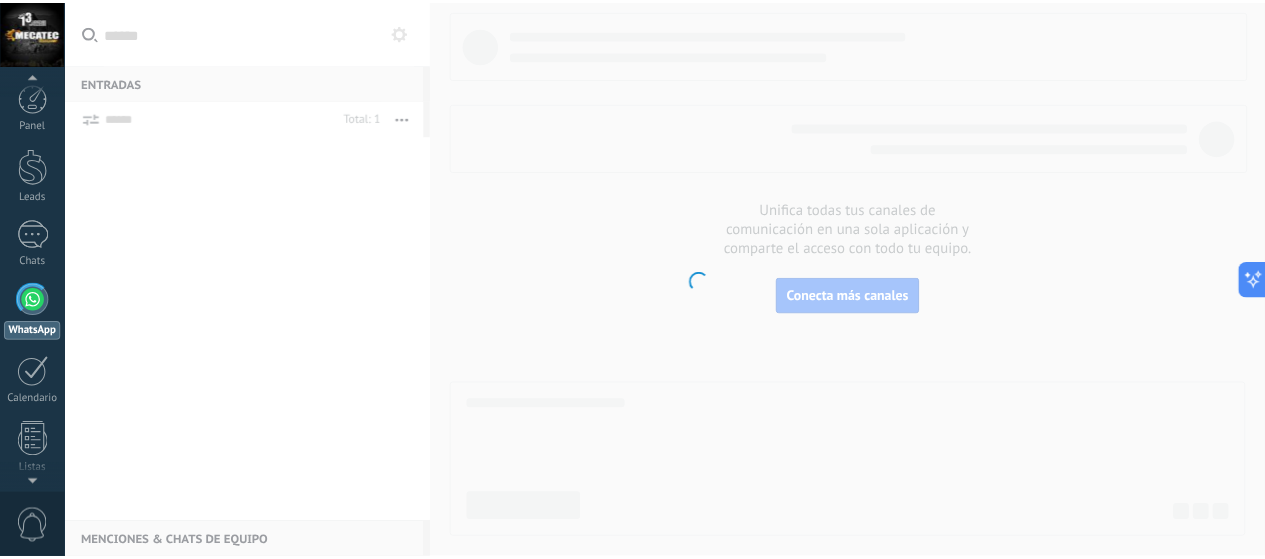 scroll, scrollTop: 57, scrollLeft: 0, axis: vertical 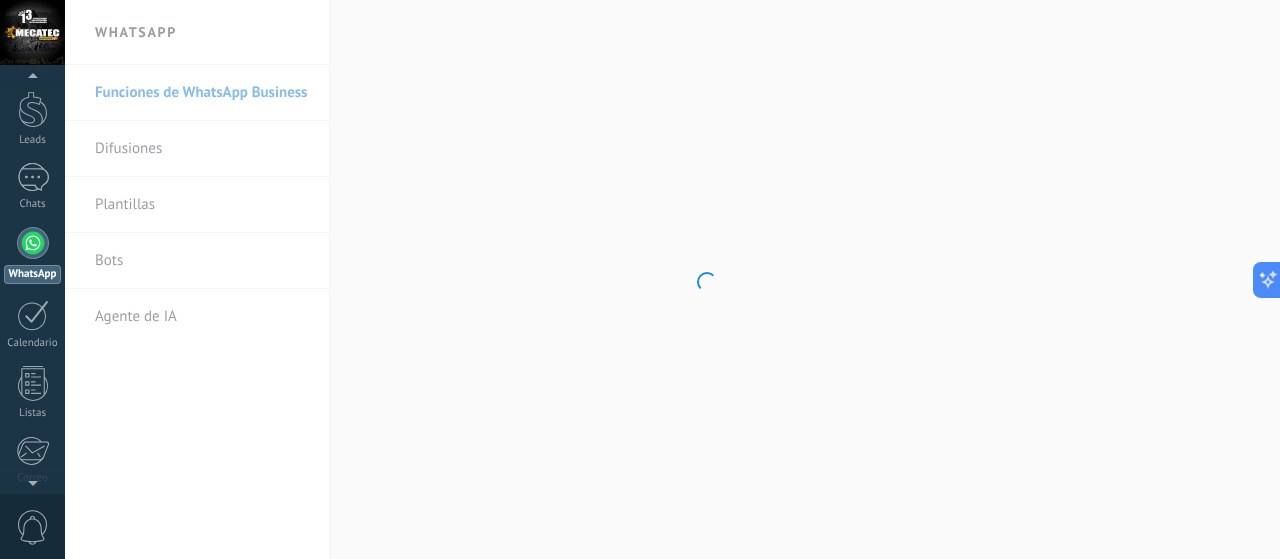 click on ".abccls-1,.abccls-2{fill-rule:evenodd}.abccls-2{fill:#fff} .abfcls-1{fill:none}.abfcls-2{fill:#fff} .abncls-1{isolation:isolate}.abncls-2{opacity:.06}.abncls-2,.abncls-3,.abncls-6{mix-blend-mode:multiply}.abncls-3{opacity:.15}.abncls-4,.abncls-8{fill:#fff}.abncls-5{fill:url(#abnlinear-gradient)}.abncls-6{opacity:.04}.abncls-7{fill:url(#abnlinear-gradient-2)}.abncls-8{fill-rule:evenodd} .abqst0{fill:#ffa200} .abwcls-1{fill:#252525} .cls-1{isolation:isolate} .acicls-1{fill:none} .aclcls-1{fill:#232323} .acnst0{display:none} .addcls-1,.addcls-2{fill:none;stroke-miterlimit:10}.addcls-1{stroke:#dfe0e5}.addcls-2{stroke:#a1a7ab} .adecls-1,.adecls-2{fill:none;stroke-miterlimit:10}.adecls-1{stroke:#dfe0e5}.adecls-2{stroke:#a1a7ab} .adqcls-1{fill:#8591a5;fill-rule:evenodd} .aeccls-1{fill:#5c9f37} .aeecls-1{fill:#f86161} .aejcls-1{fill:#8591a5;fill-rule:evenodd} .aekcls-1{fill-rule:evenodd} .aelcls-1{fill-rule:evenodd;fill:currentColor} .aemcls-1{fill-rule:evenodd;fill:currentColor} .aencls-2{fill:#f86161;opacity:.3}" at bounding box center (640, 279) 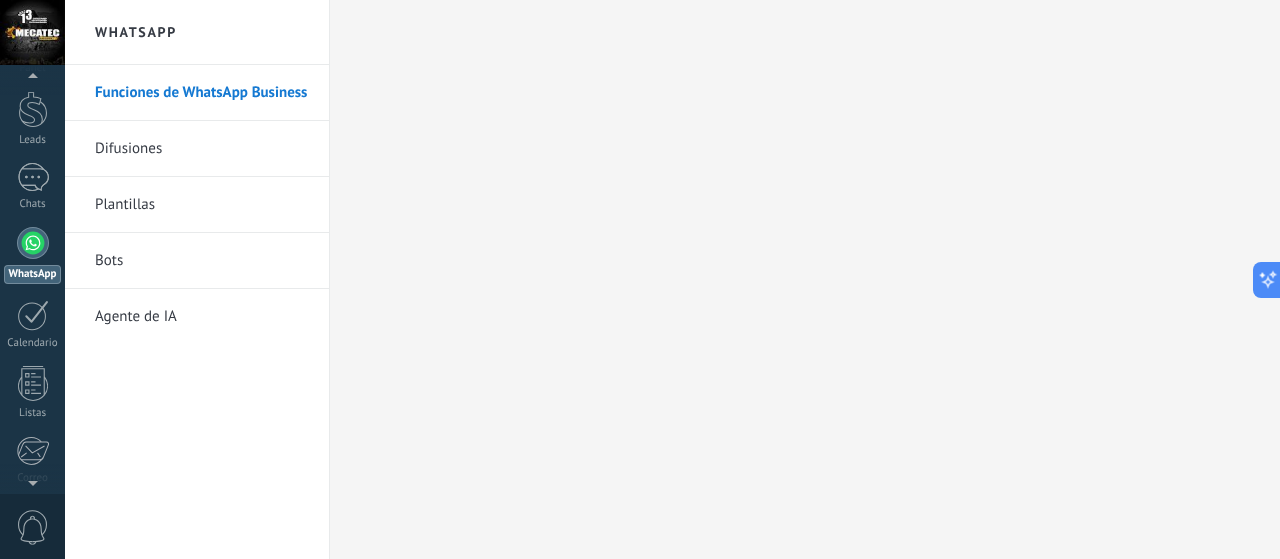 click on "Plantillas" at bounding box center (202, 205) 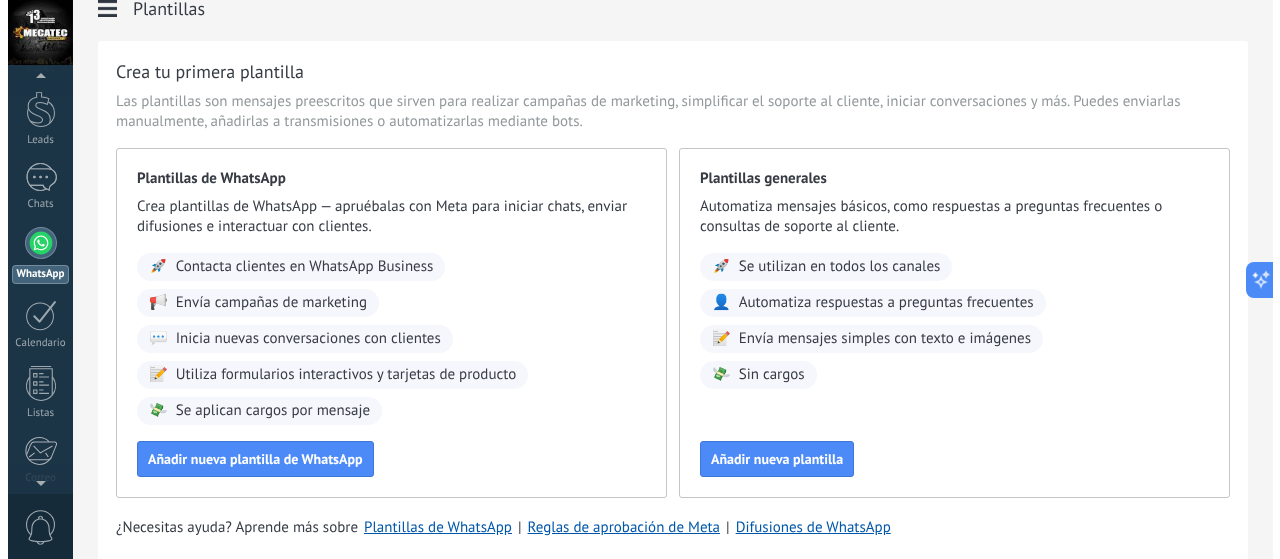 scroll, scrollTop: 0, scrollLeft: 0, axis: both 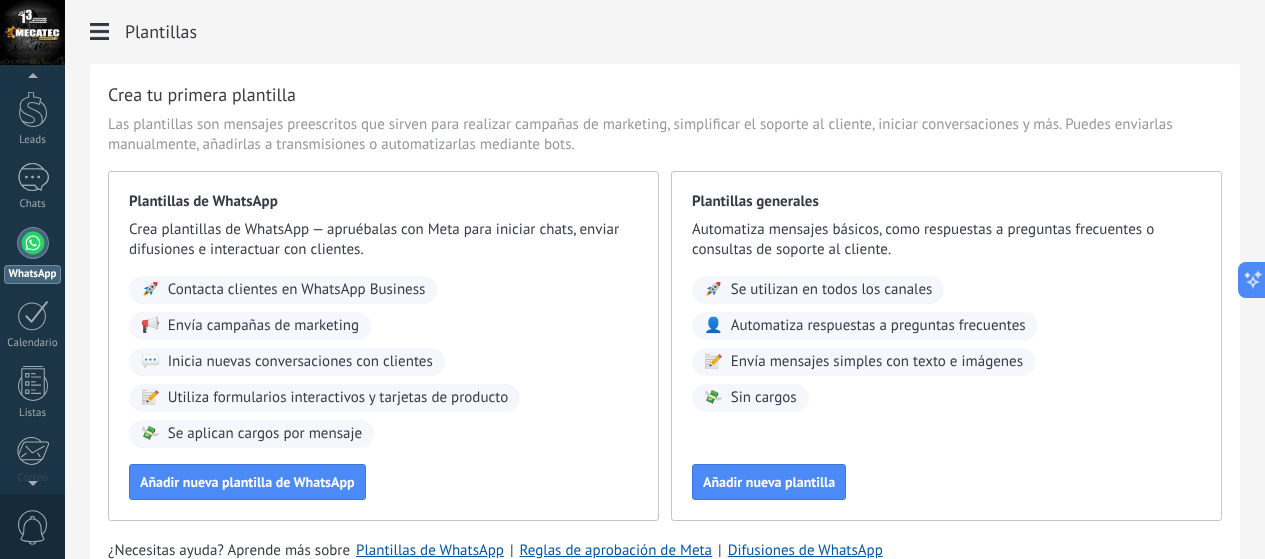 click on "Bots" at bounding box center (-116, 261) 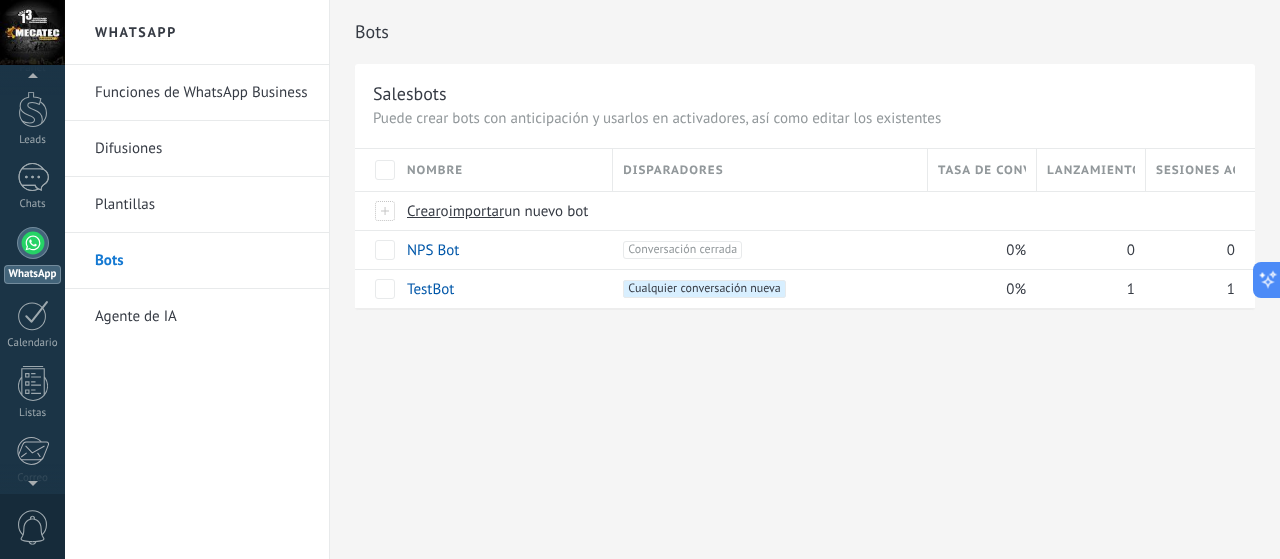click on "Difusiones" at bounding box center (202, 149) 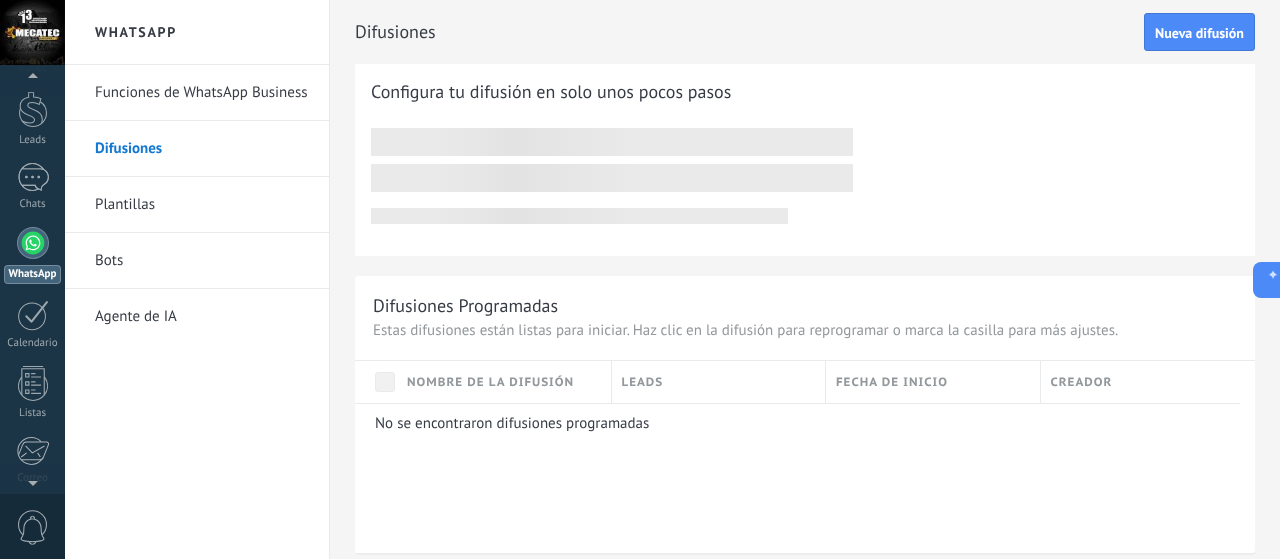 click on "Funciones de WhatsApp Business" at bounding box center [202, 93] 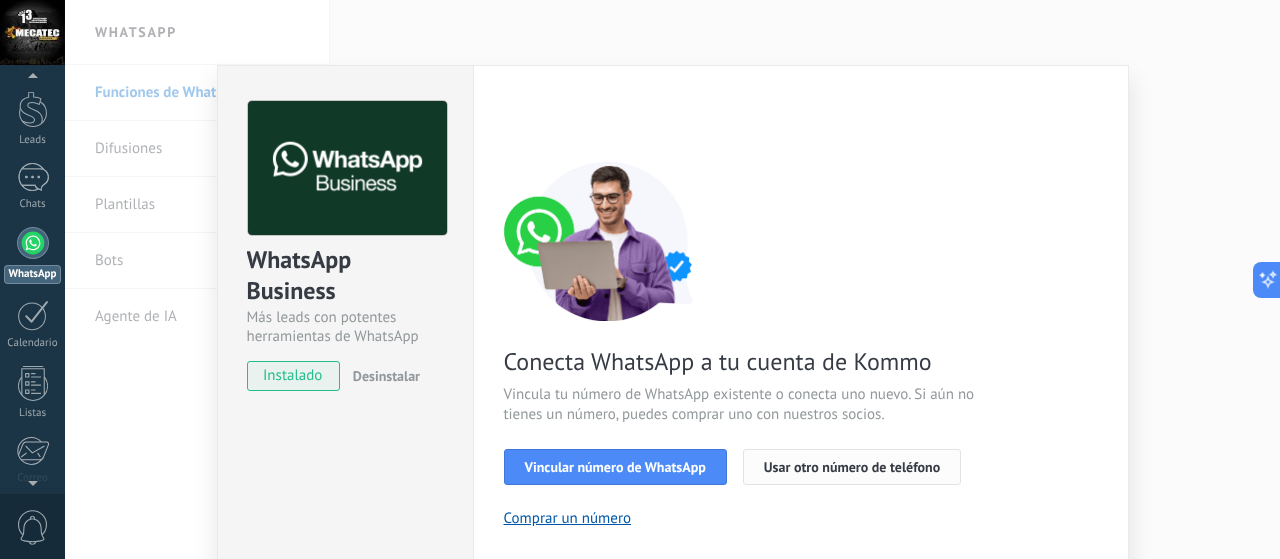 click on "Usar otro número de teléfono" at bounding box center [852, 467] 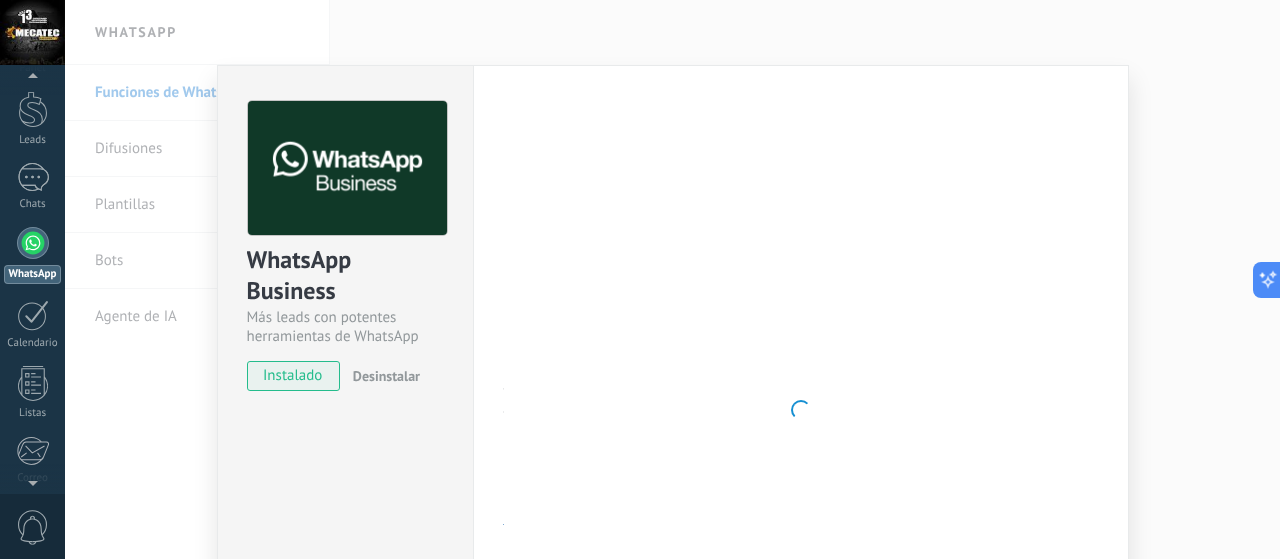 click at bounding box center [33, 243] 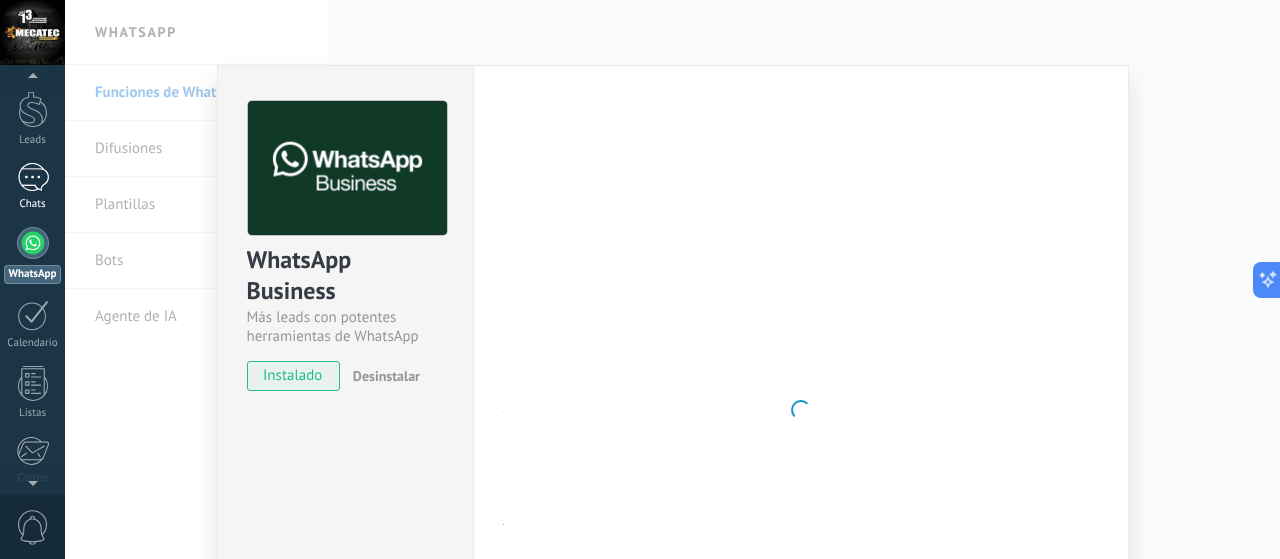 click on "1" at bounding box center [33, 177] 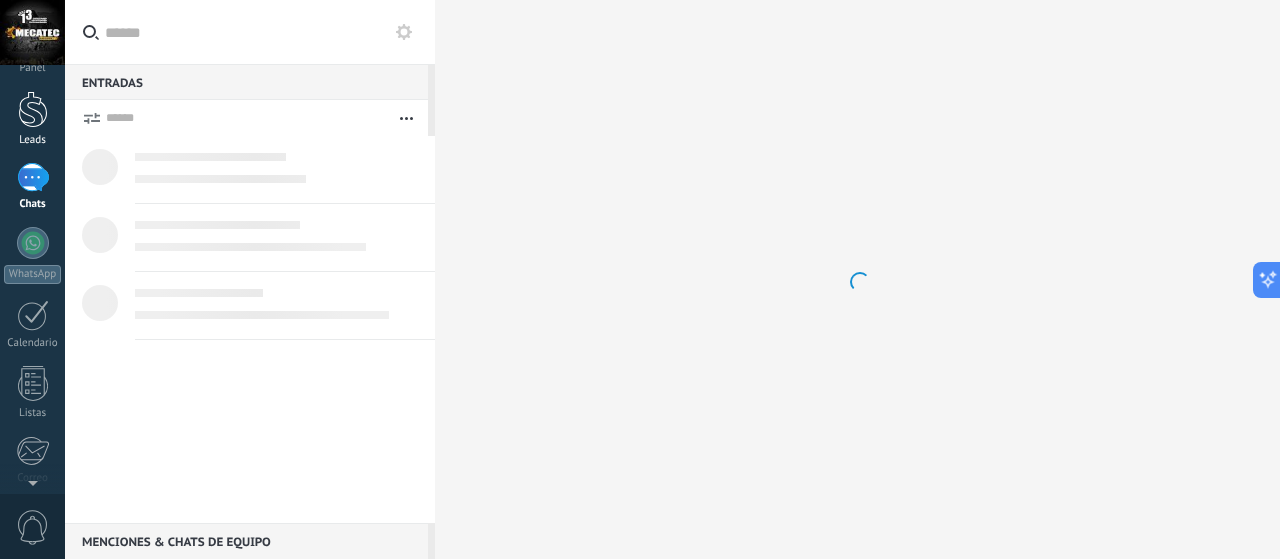 scroll, scrollTop: 0, scrollLeft: 0, axis: both 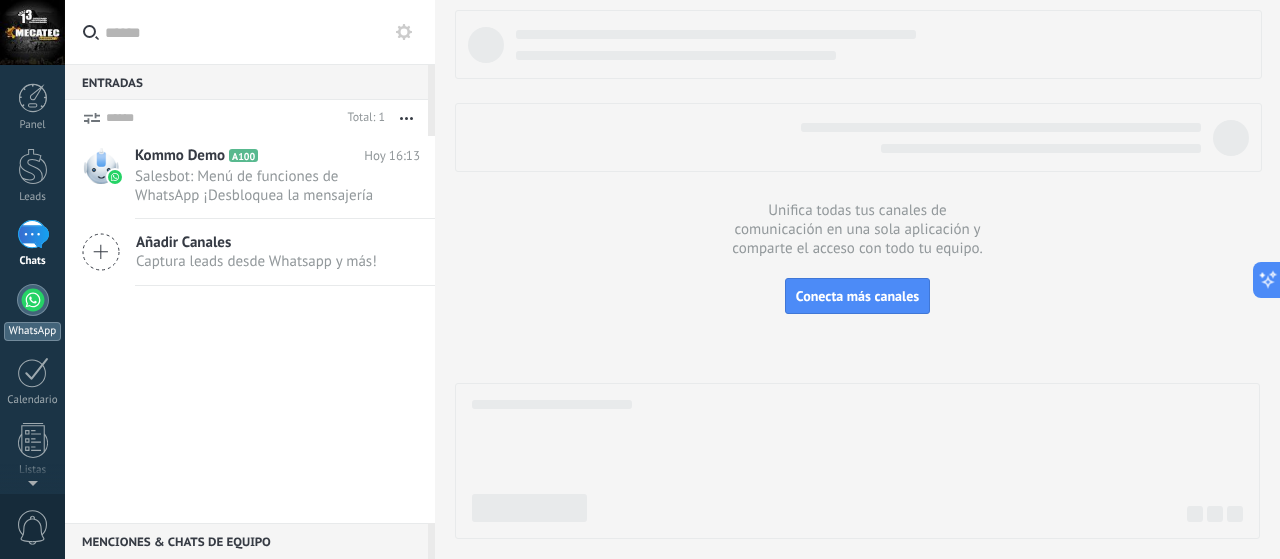 click at bounding box center (33, 300) 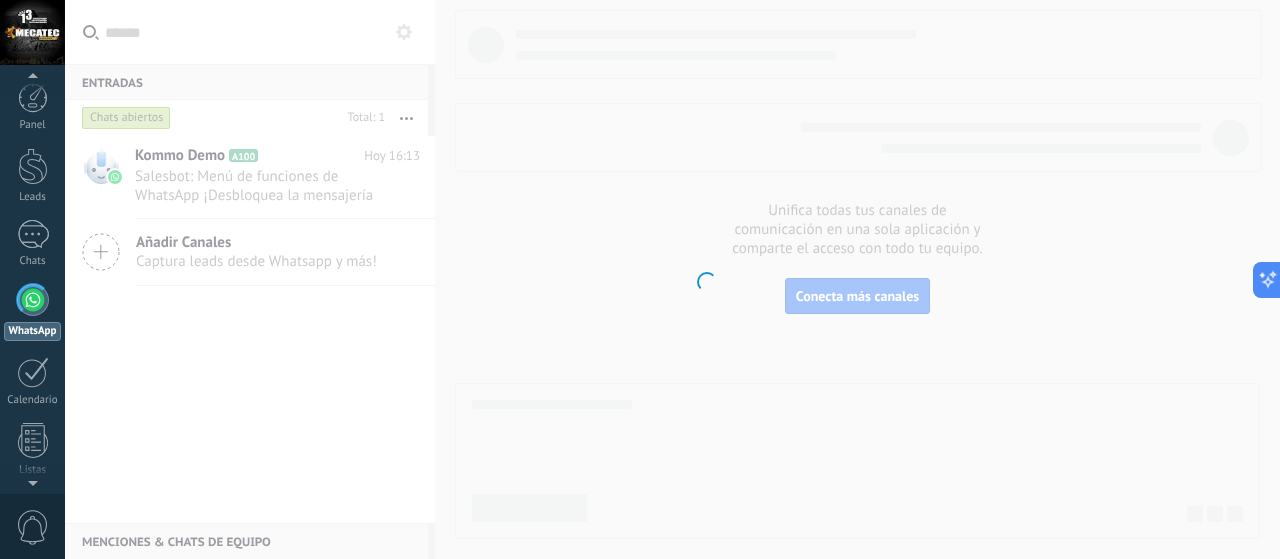 scroll, scrollTop: 57, scrollLeft: 0, axis: vertical 